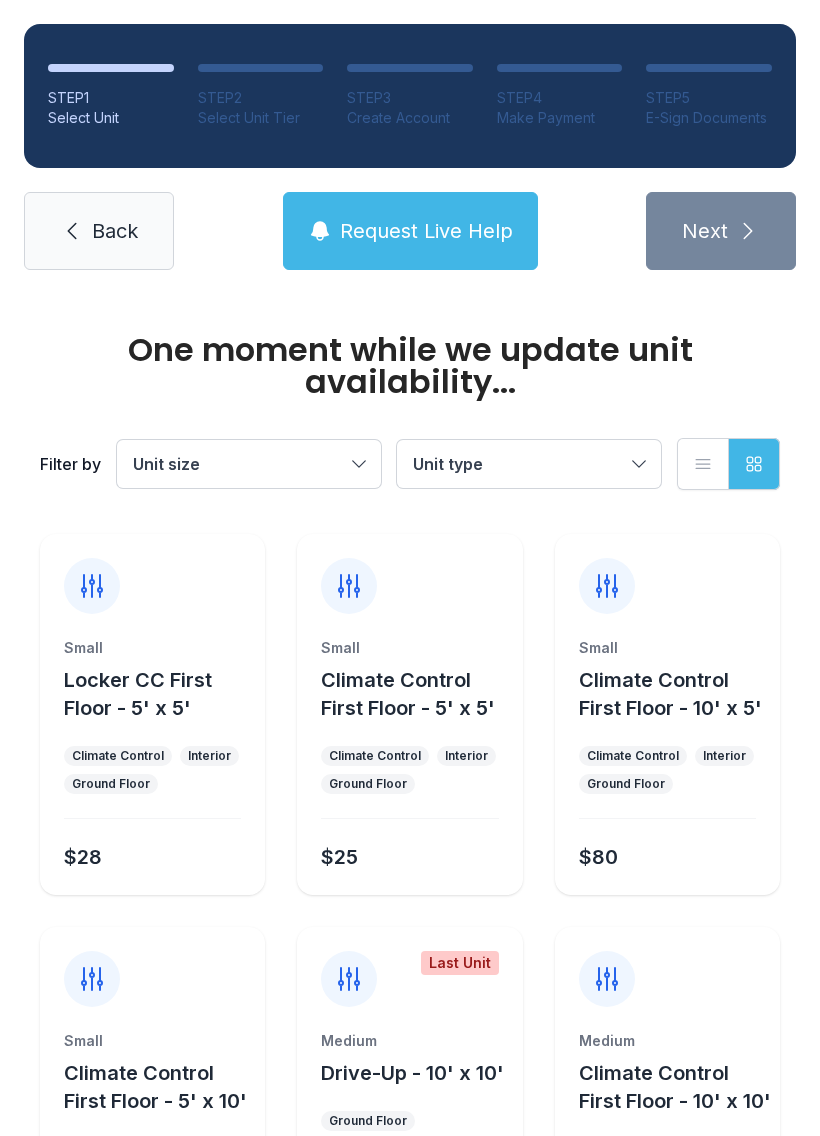 scroll, scrollTop: 0, scrollLeft: 0, axis: both 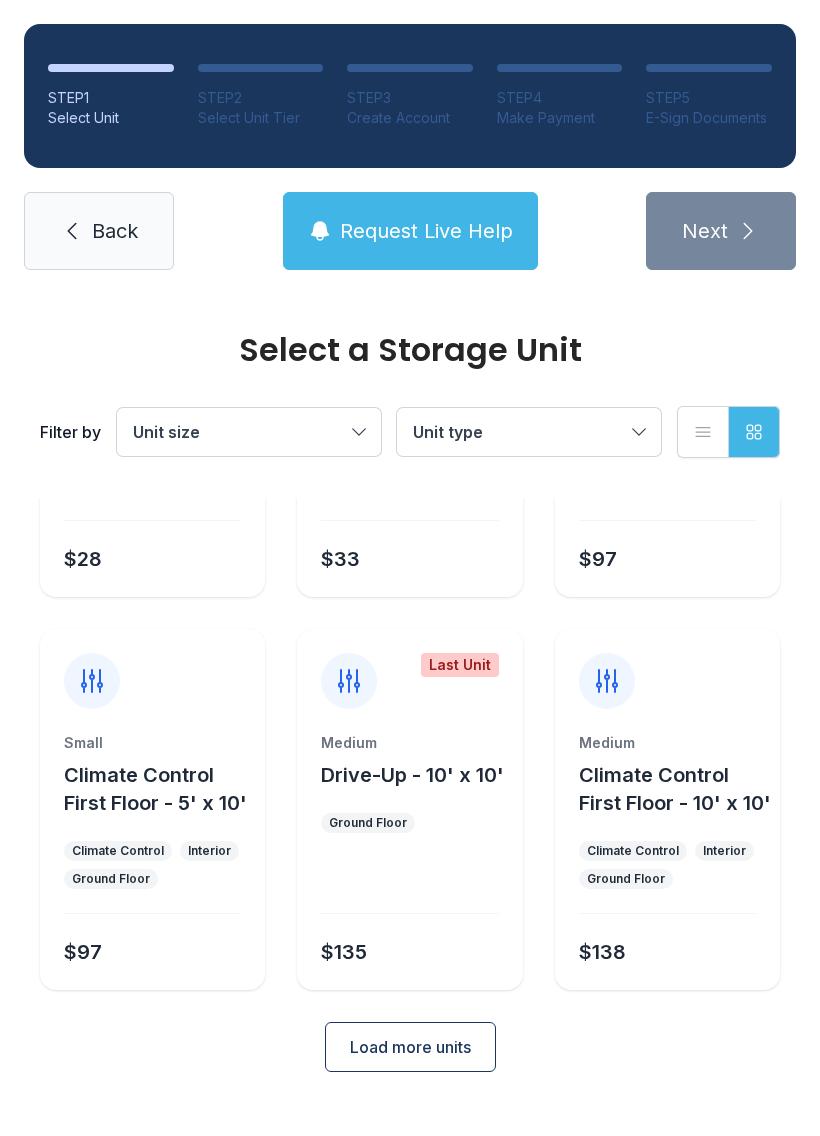 click on "Load more units" at bounding box center (410, 1047) 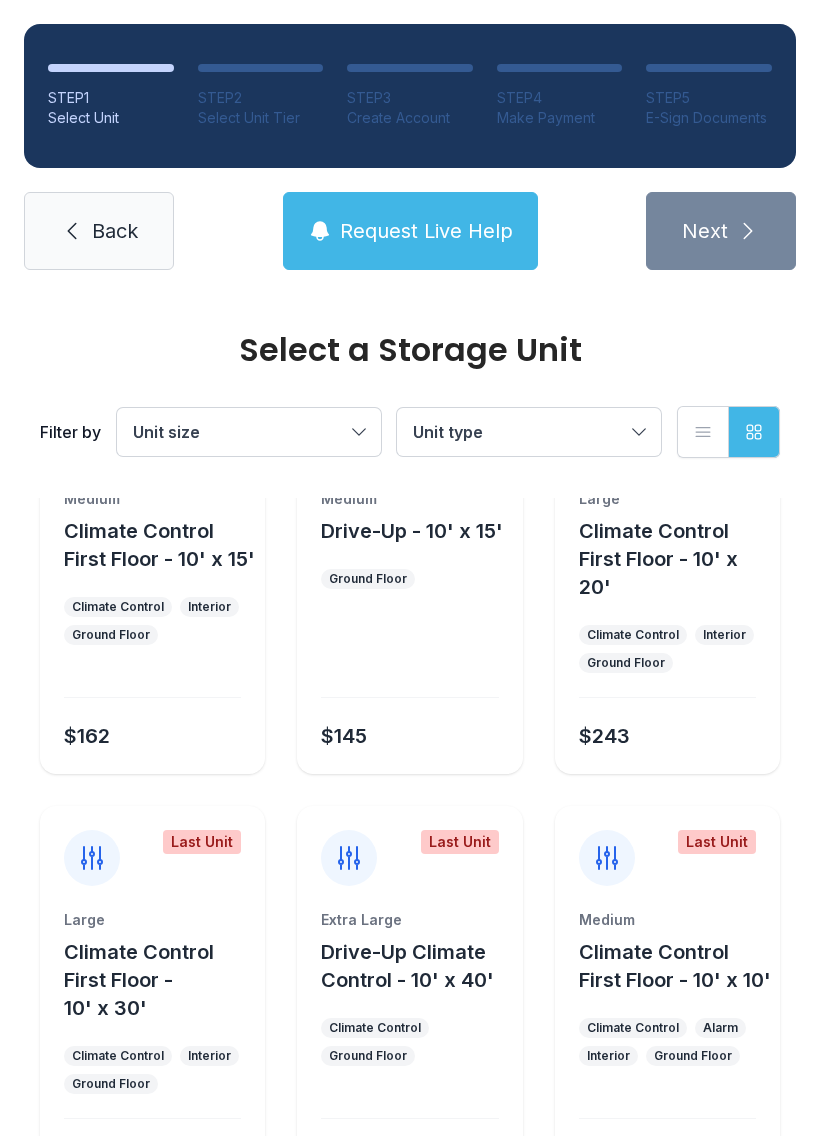 scroll, scrollTop: 894, scrollLeft: 0, axis: vertical 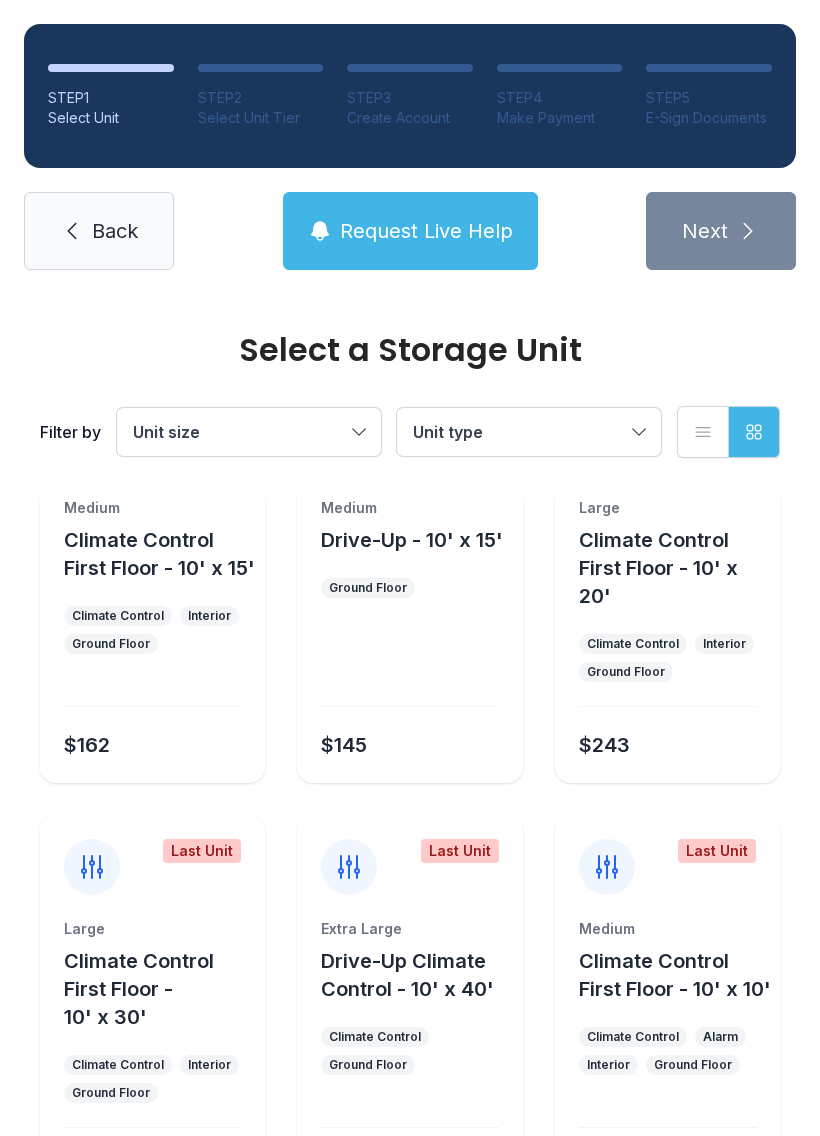 click on "Medium Drive-Up - 10' x 15' Ground Floor $145" at bounding box center [409, 640] 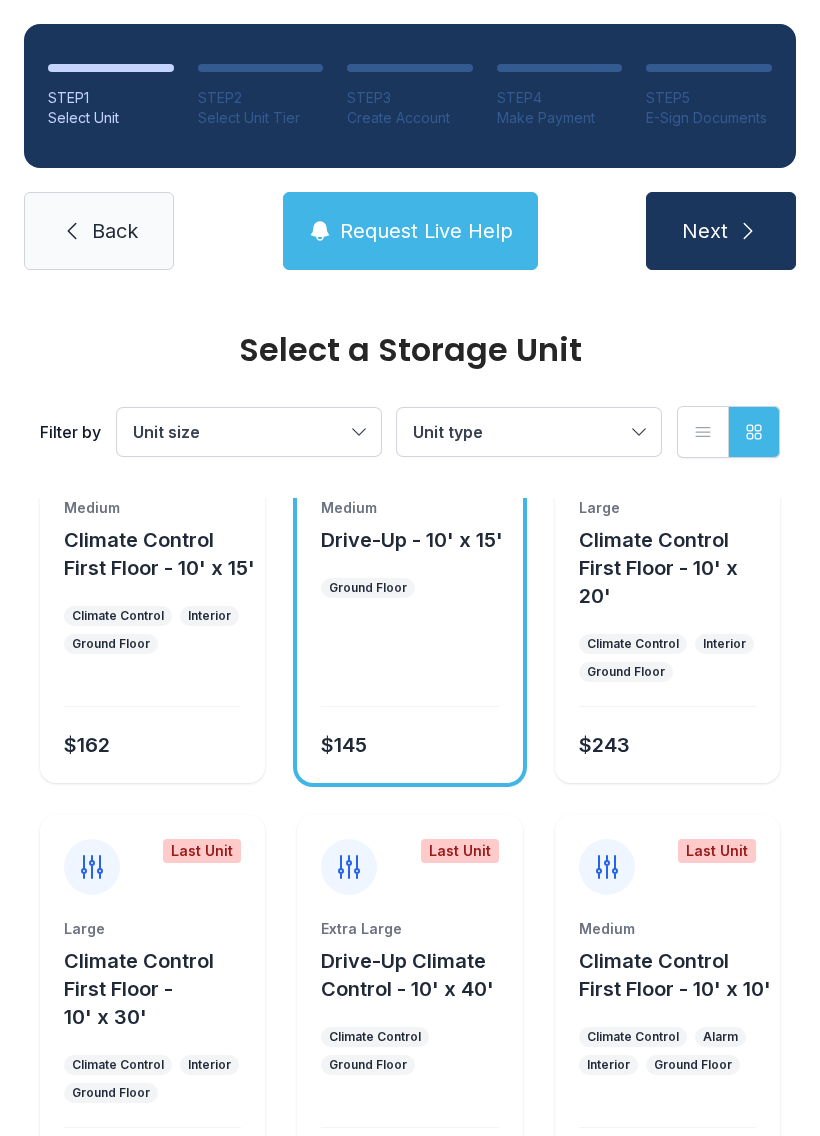 click 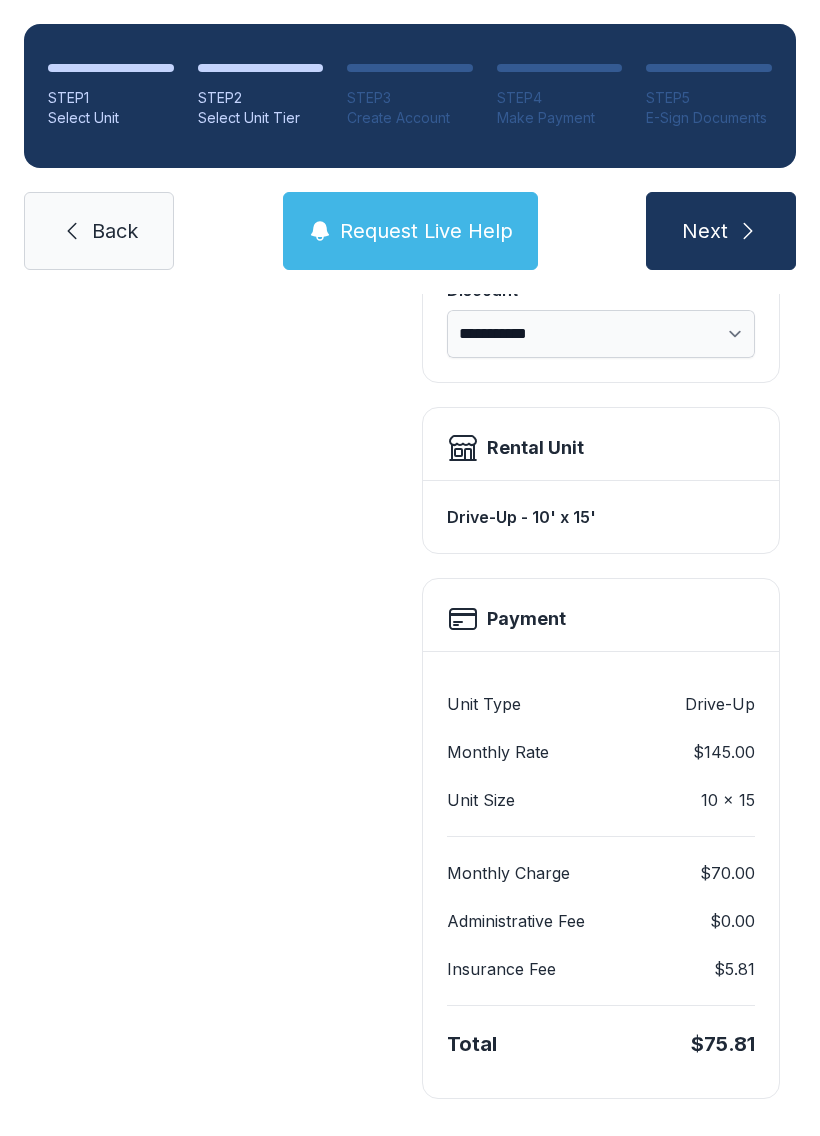 scroll, scrollTop: 433, scrollLeft: 0, axis: vertical 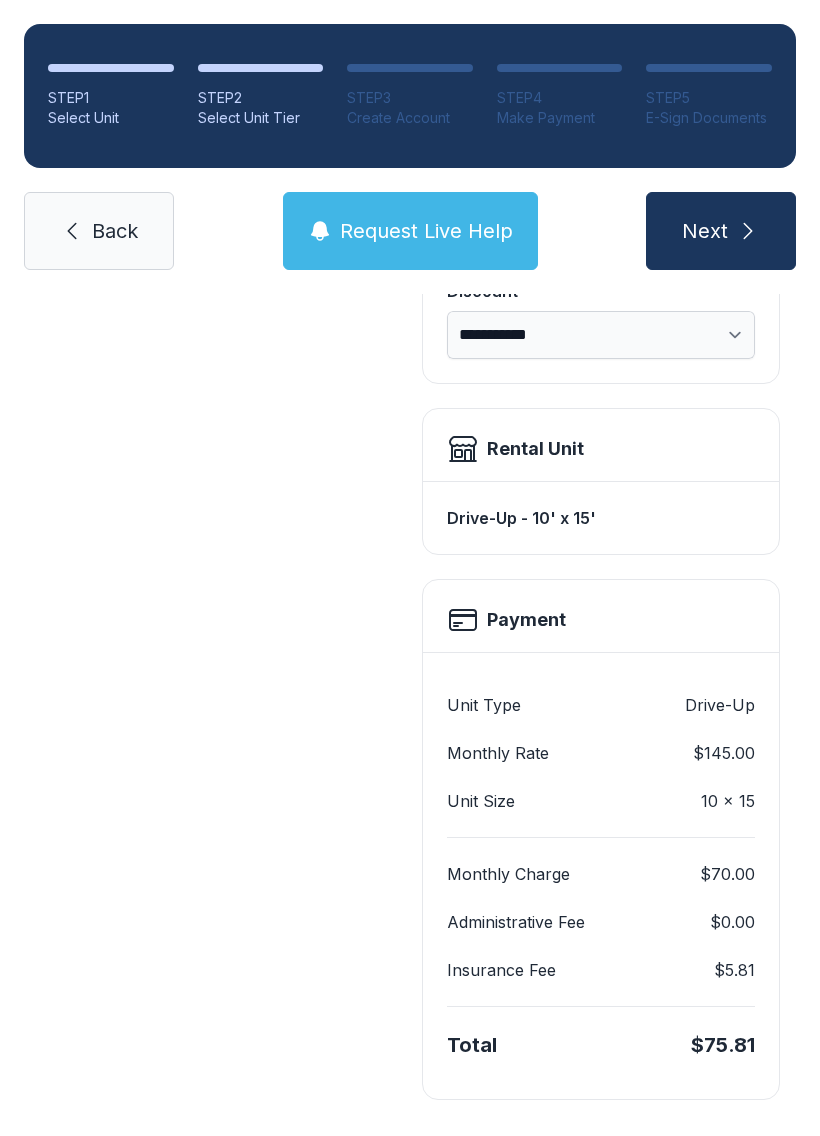 click on "Next" at bounding box center (705, 231) 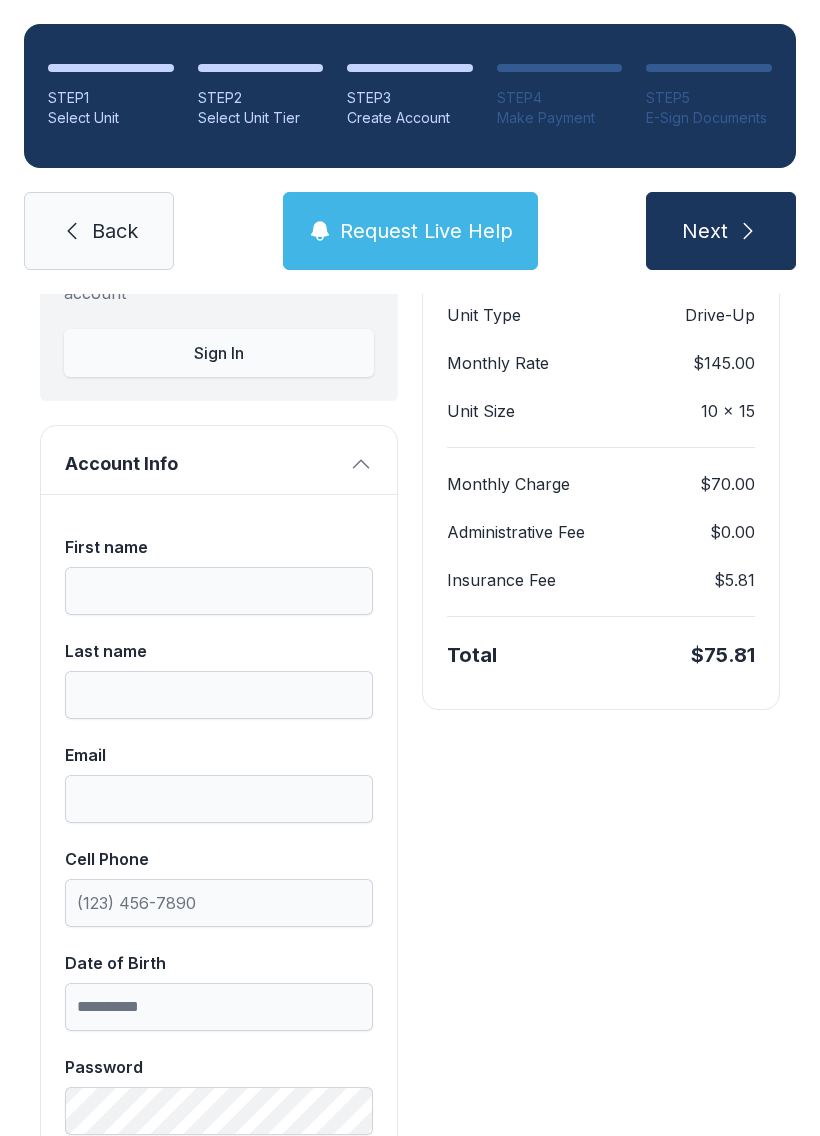 scroll, scrollTop: 216, scrollLeft: 0, axis: vertical 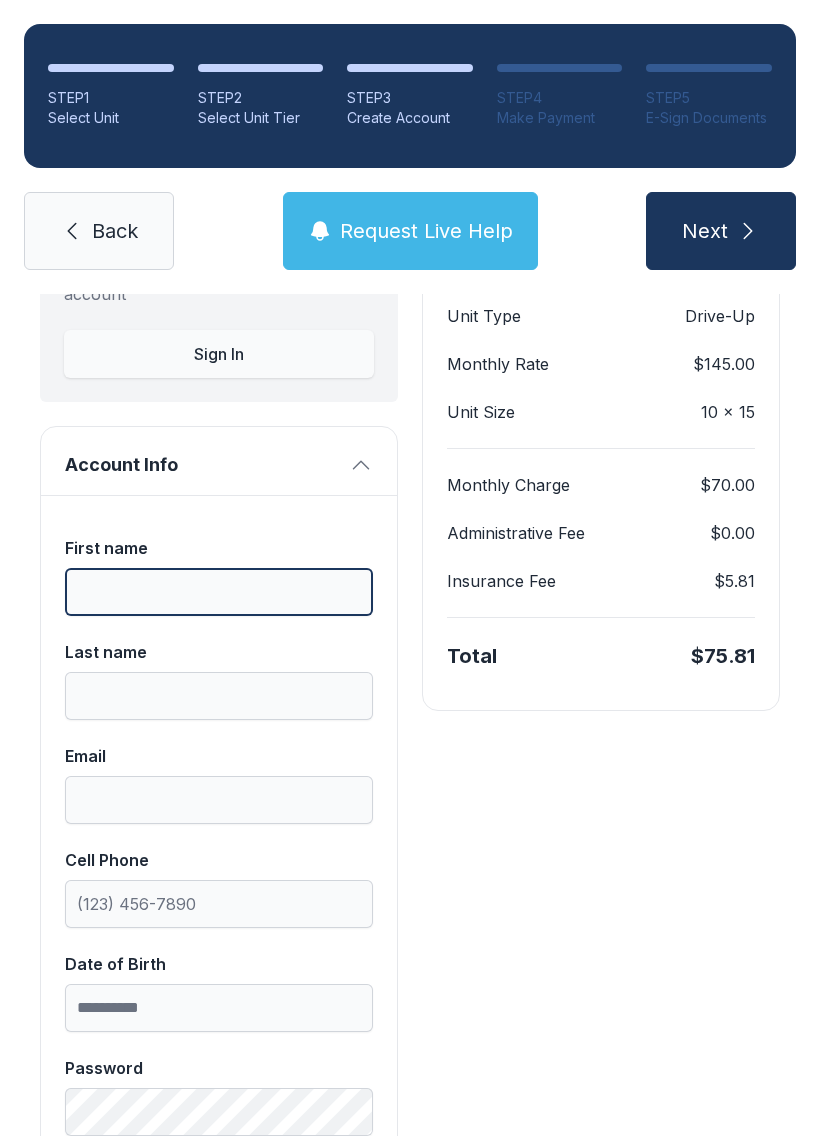 click on "First name" at bounding box center (219, 592) 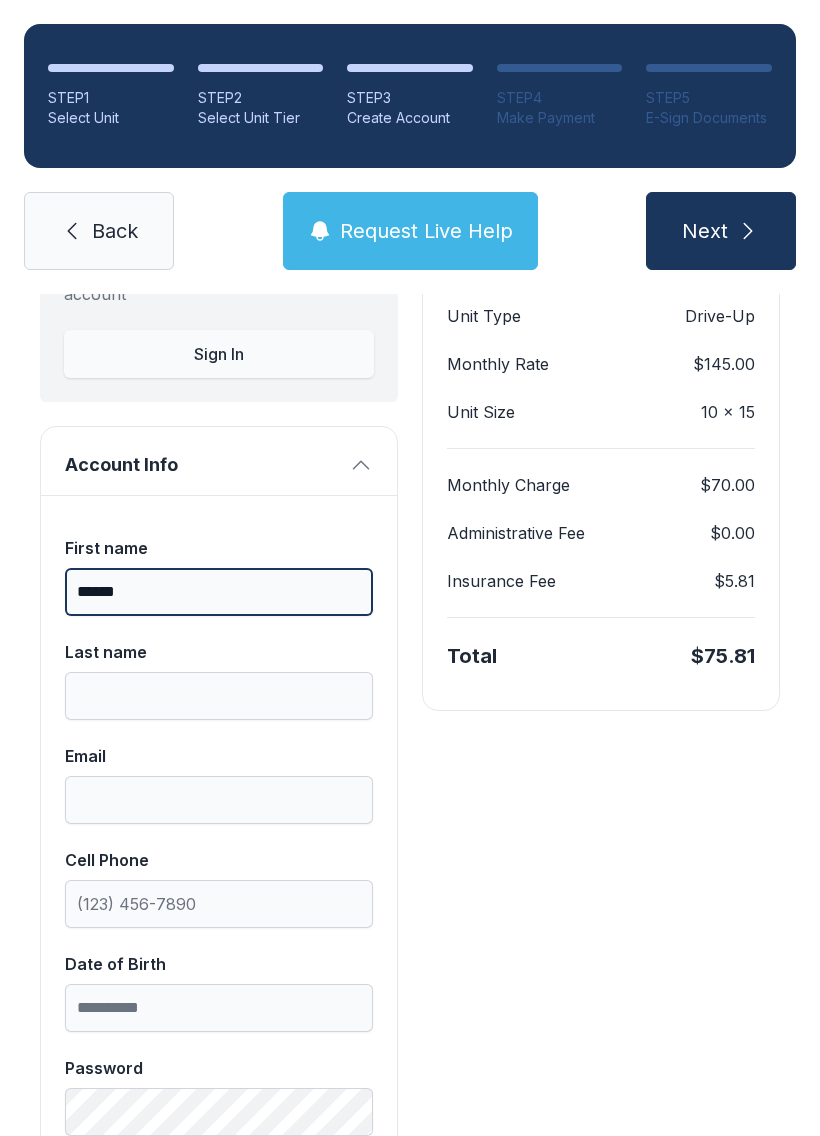 type on "******" 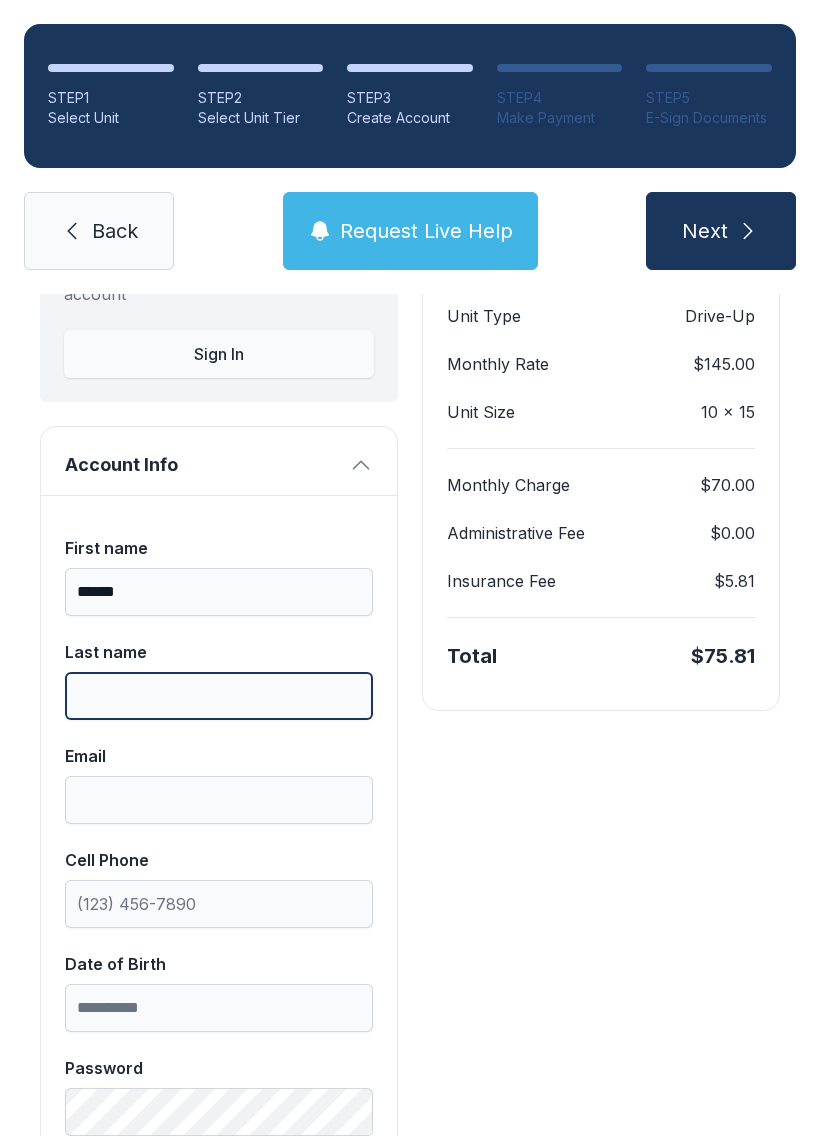 click on "Last name" at bounding box center (219, 696) 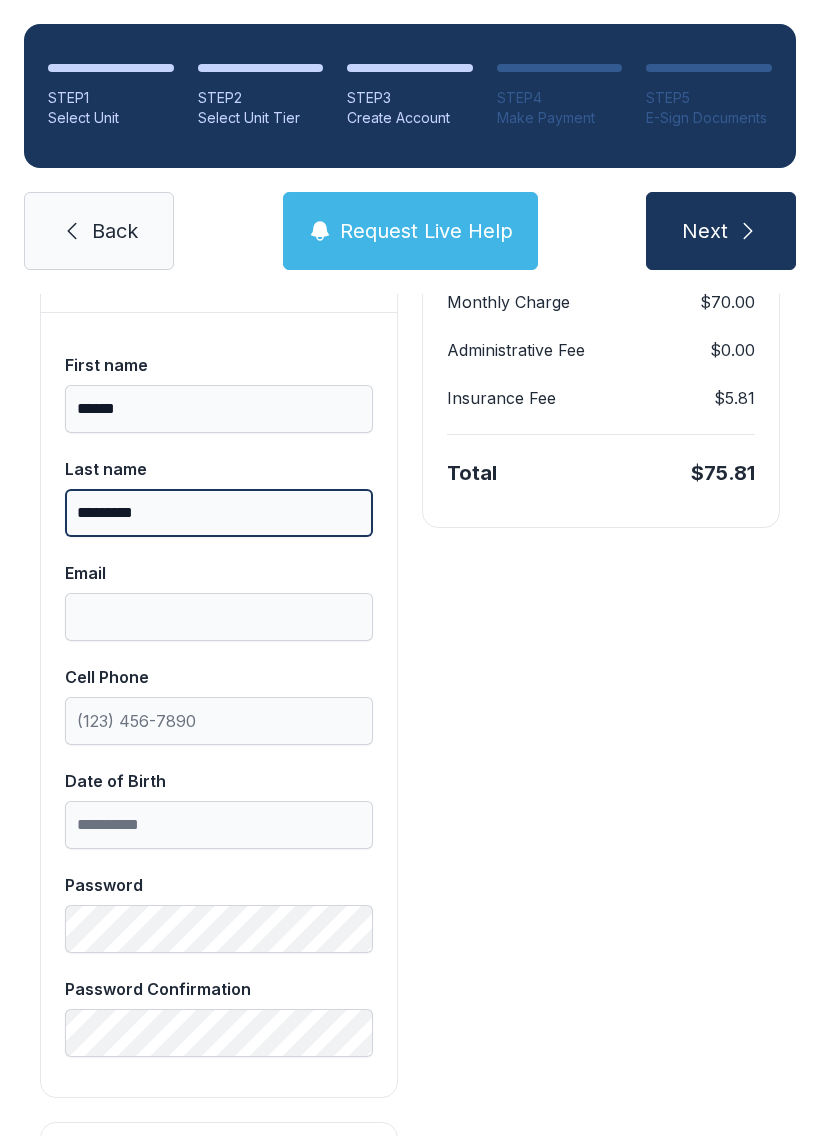 scroll, scrollTop: 400, scrollLeft: 0, axis: vertical 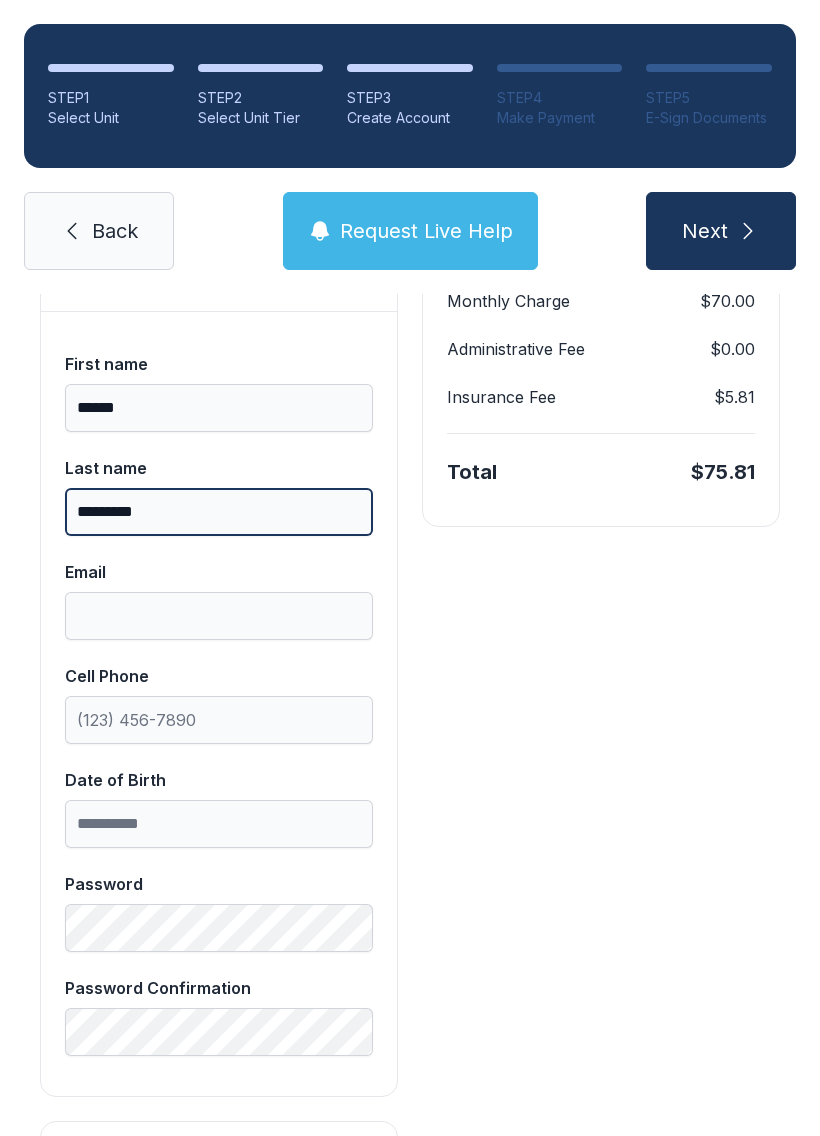 type on "*********" 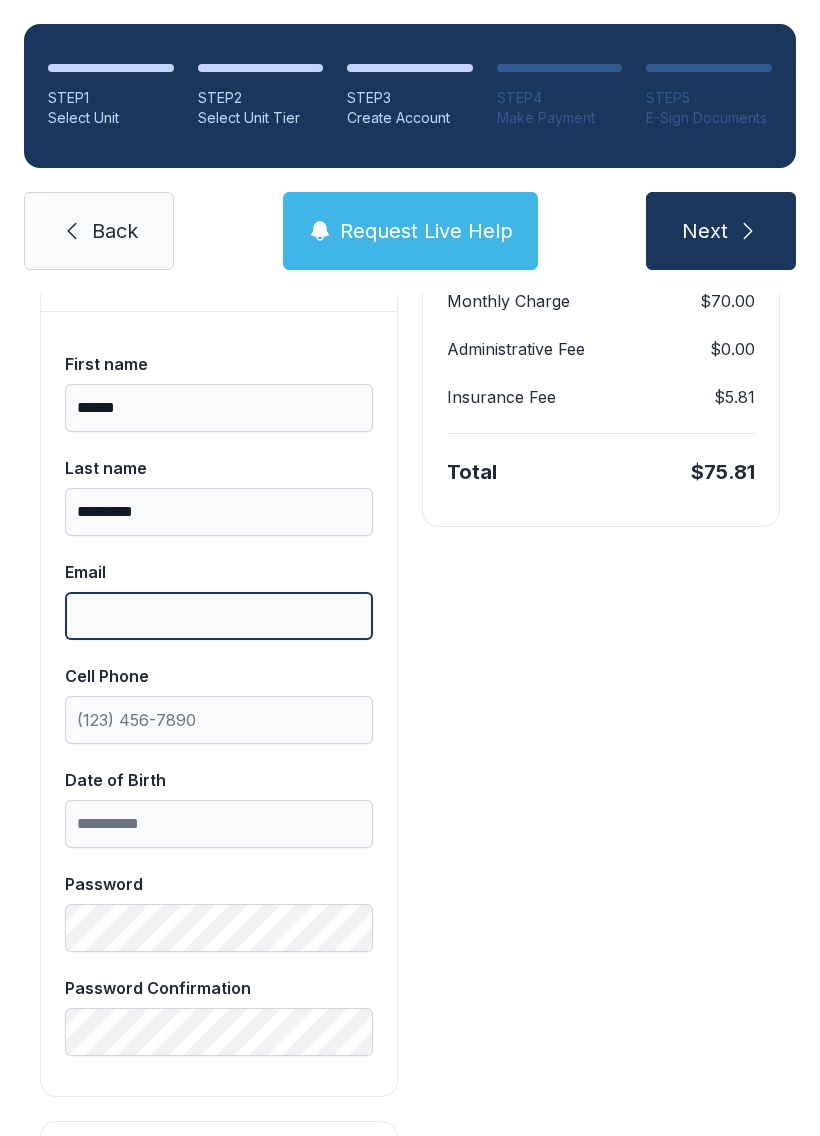 click on "Email" at bounding box center (219, 616) 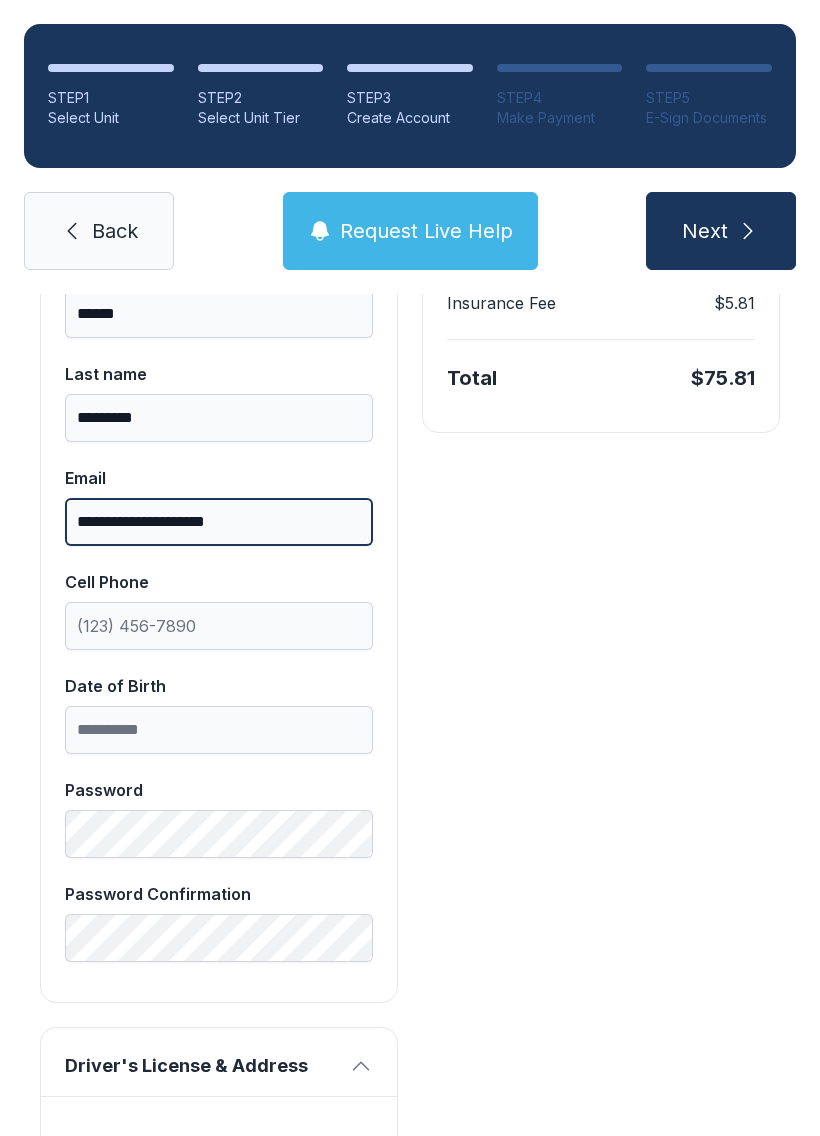 scroll, scrollTop: 495, scrollLeft: 0, axis: vertical 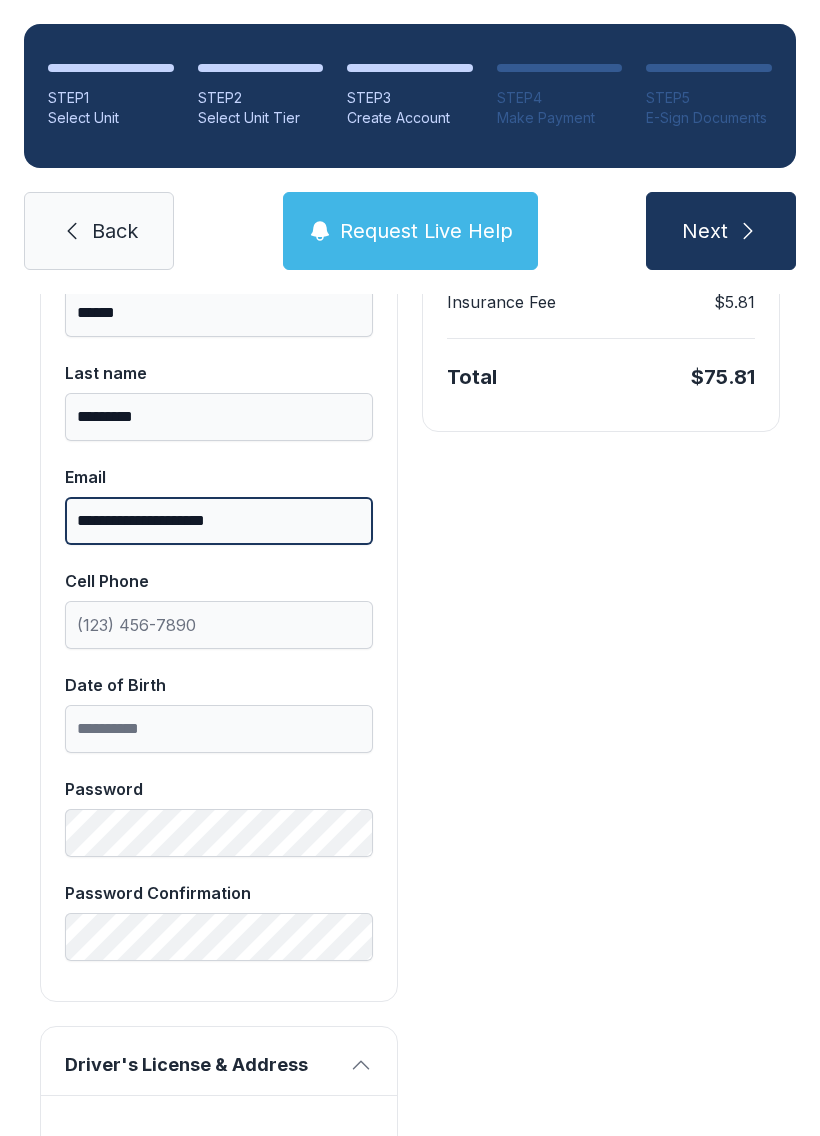 type on "**********" 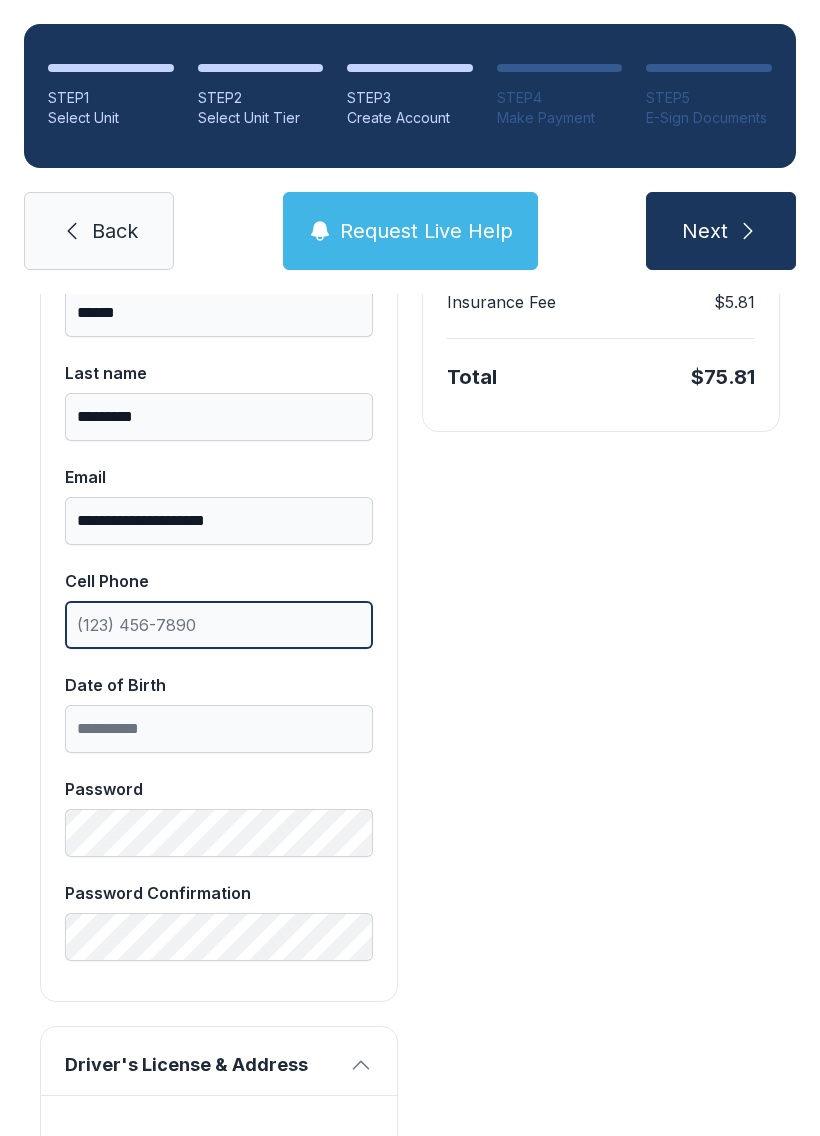 click on "Cell Phone" at bounding box center (219, 609) 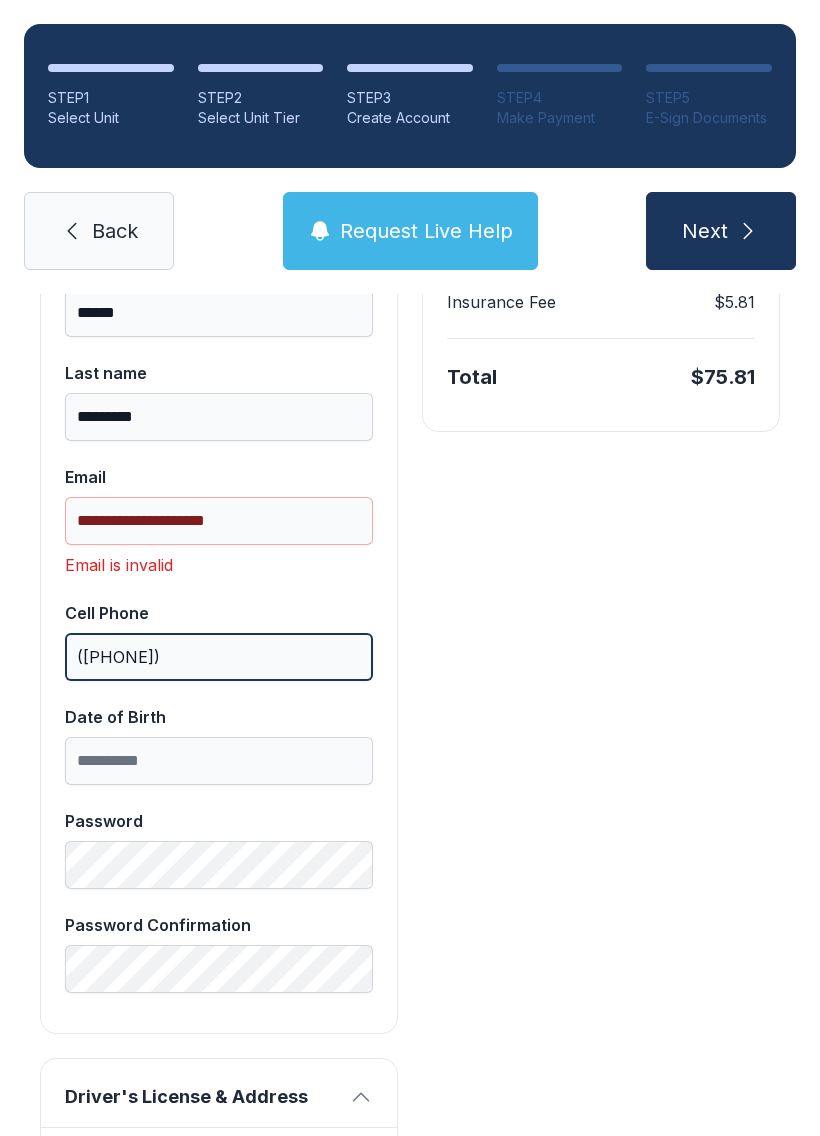 type on "([PHONE])" 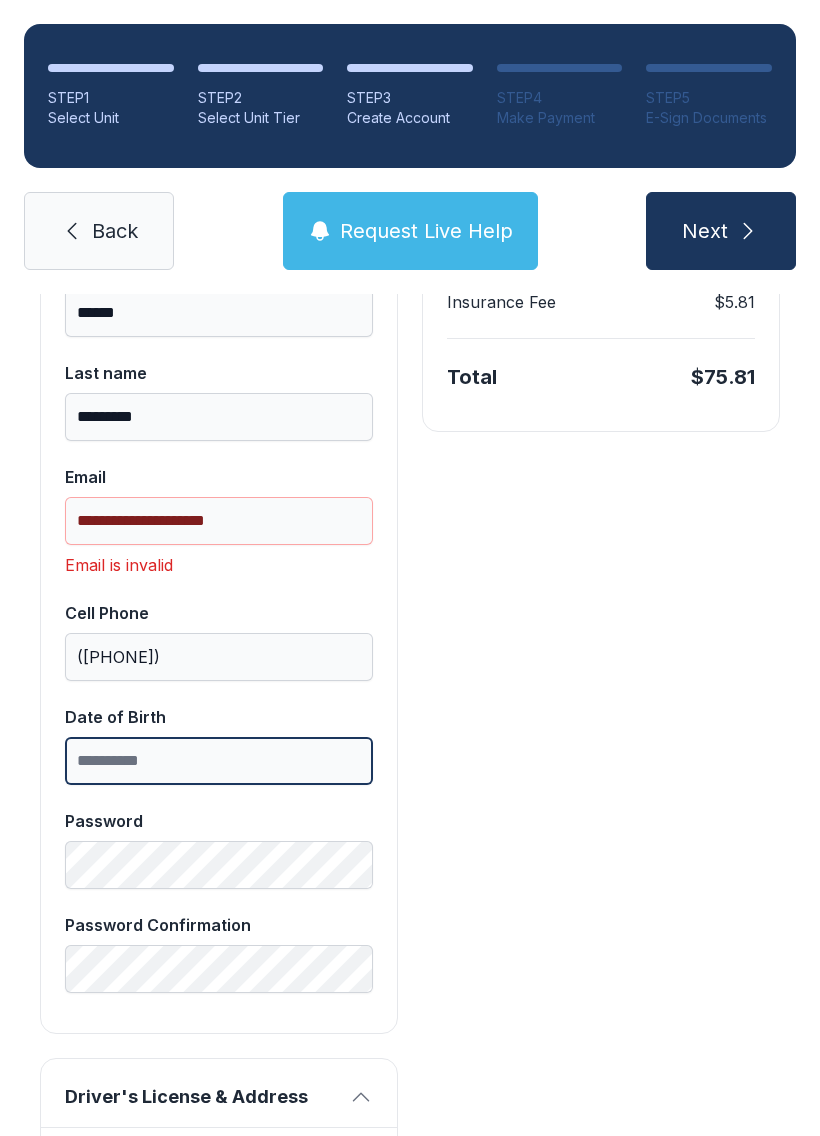 click on "Date of Birth" at bounding box center (219, 761) 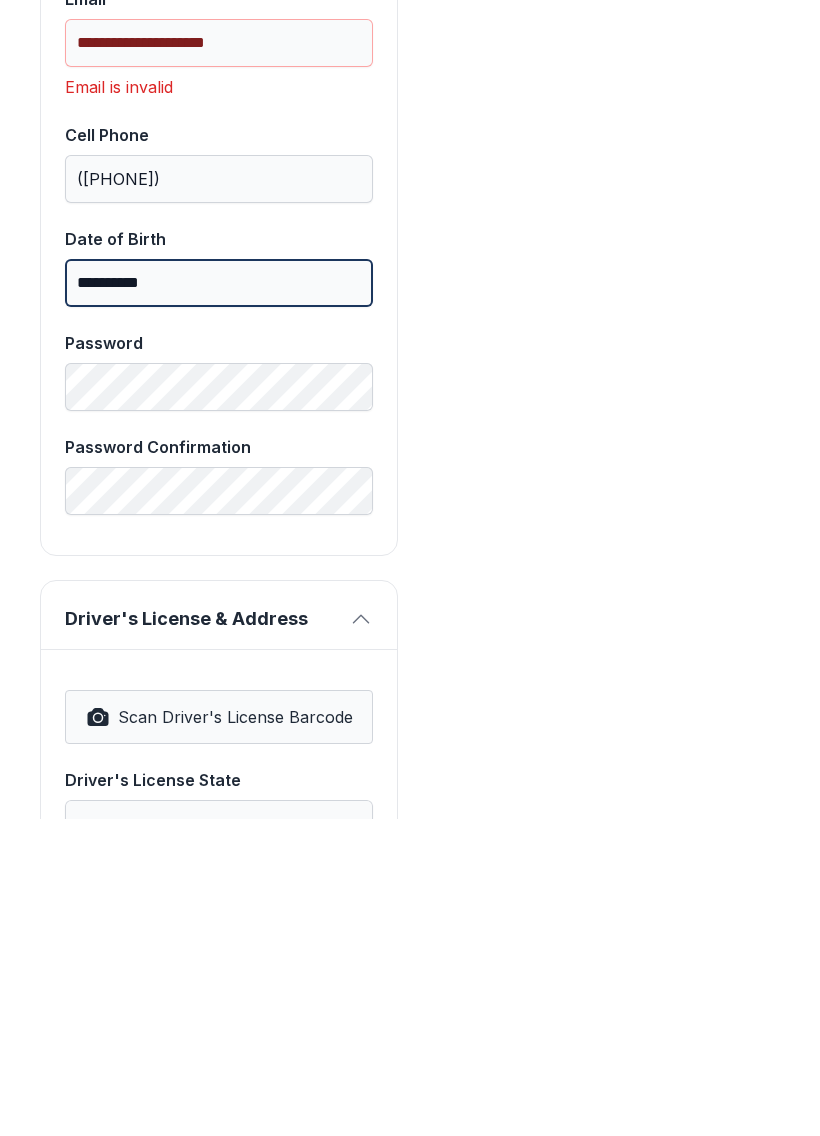 scroll, scrollTop: 664, scrollLeft: 0, axis: vertical 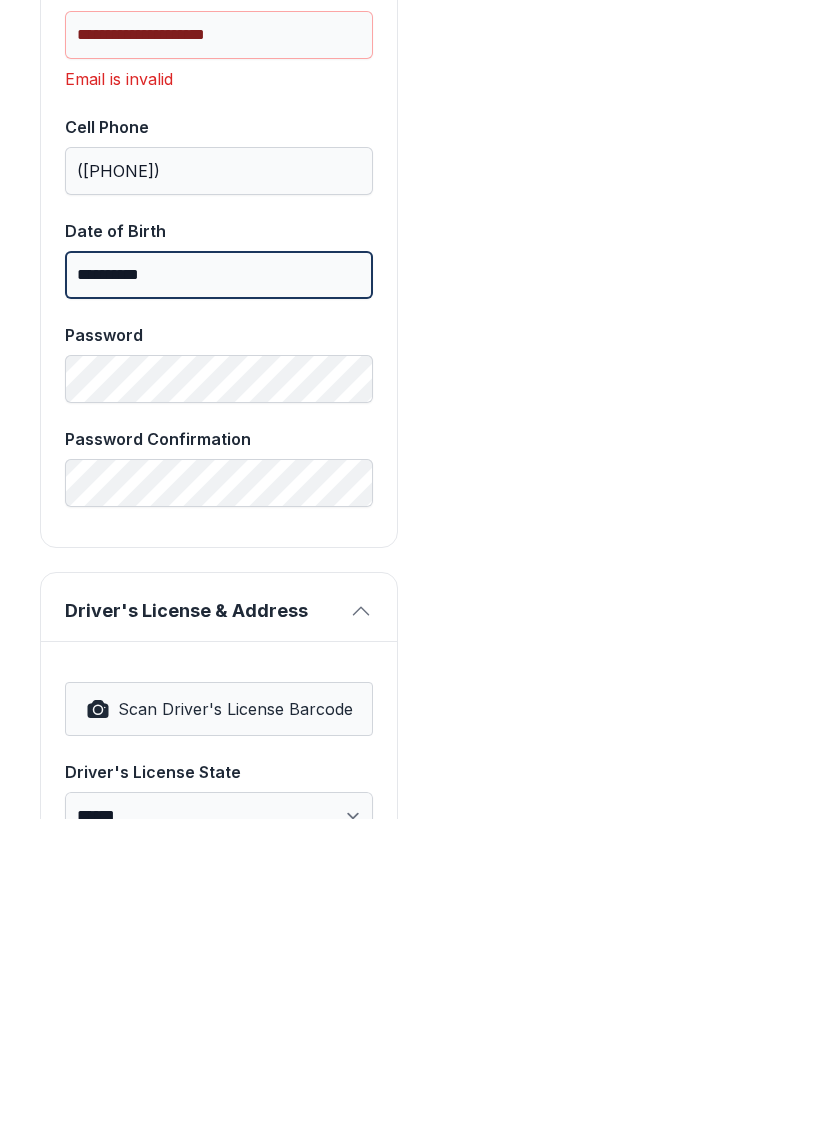 type on "**********" 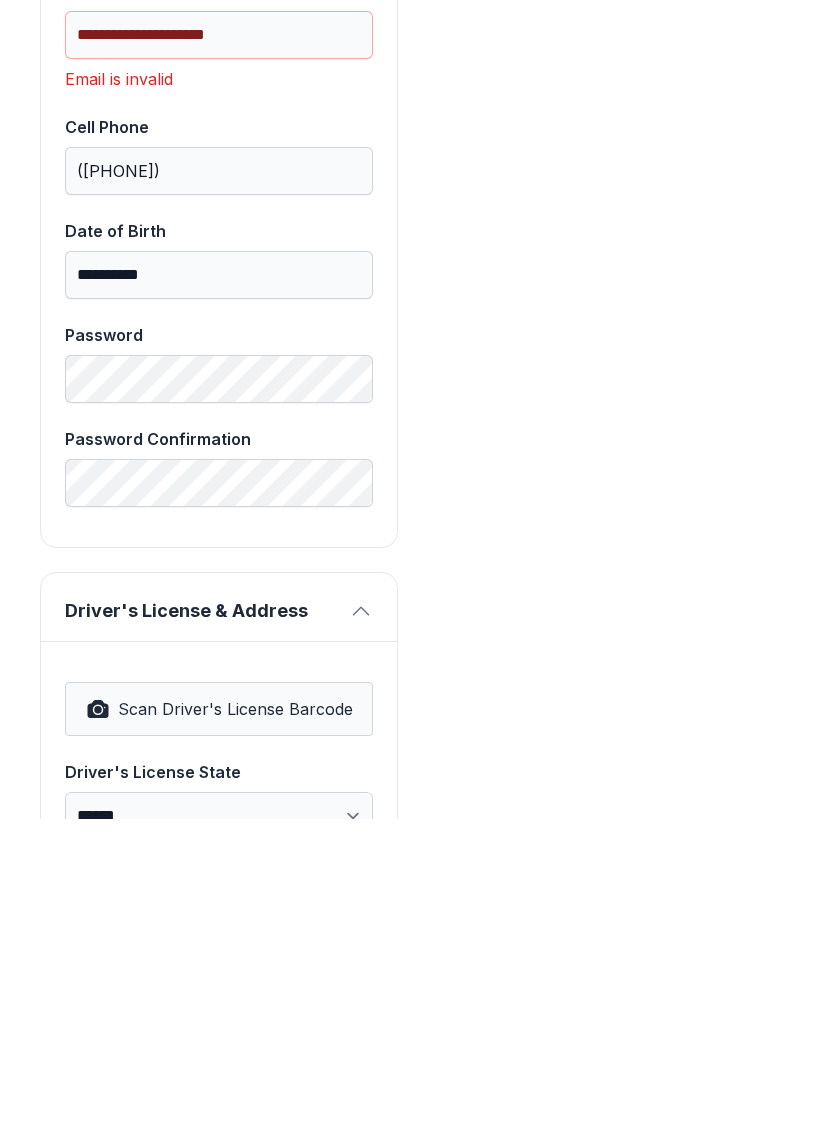 click on "Scan Driver's License Barcode" at bounding box center [219, 1026] 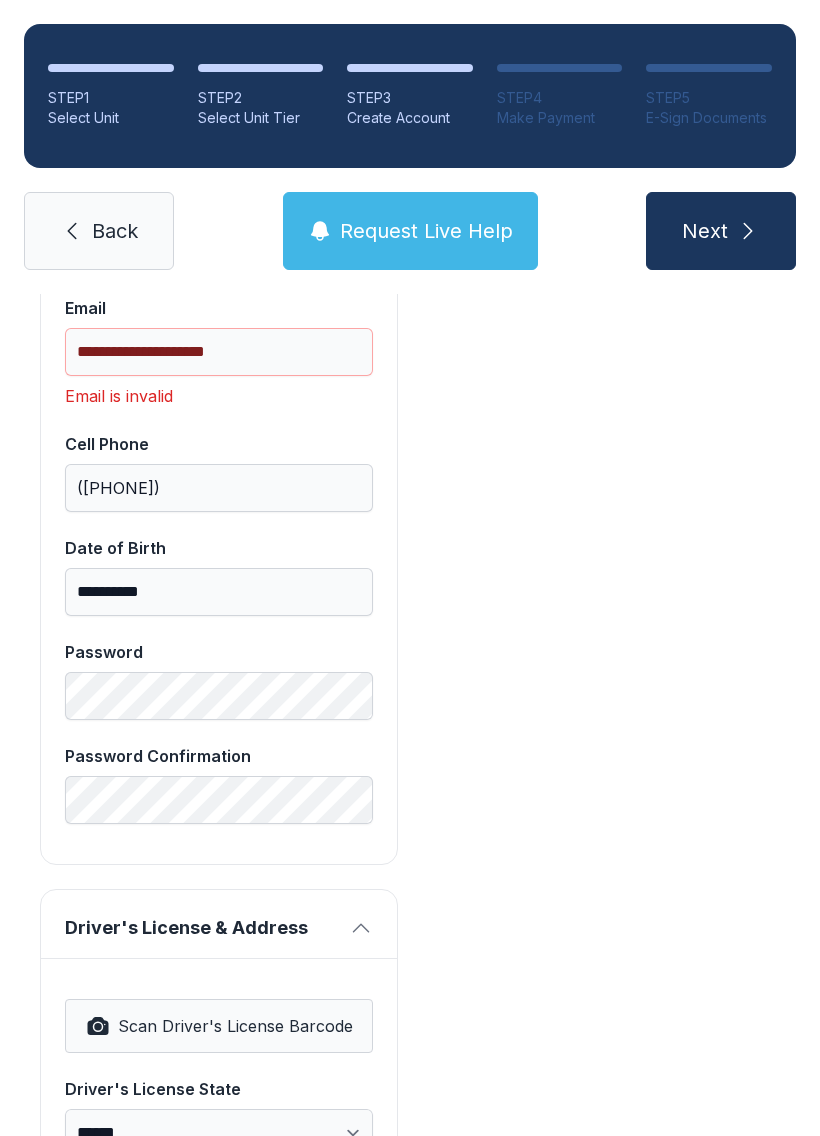 select on "**" 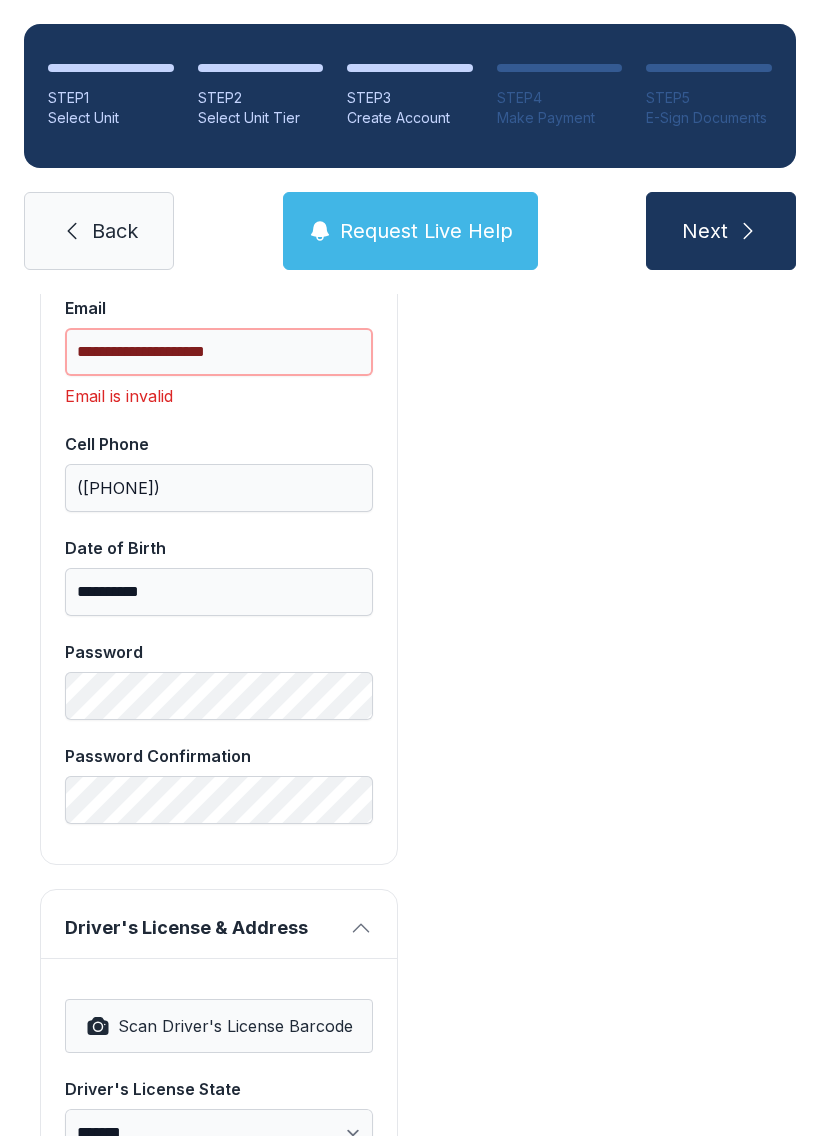 click on "**********" at bounding box center (219, 352) 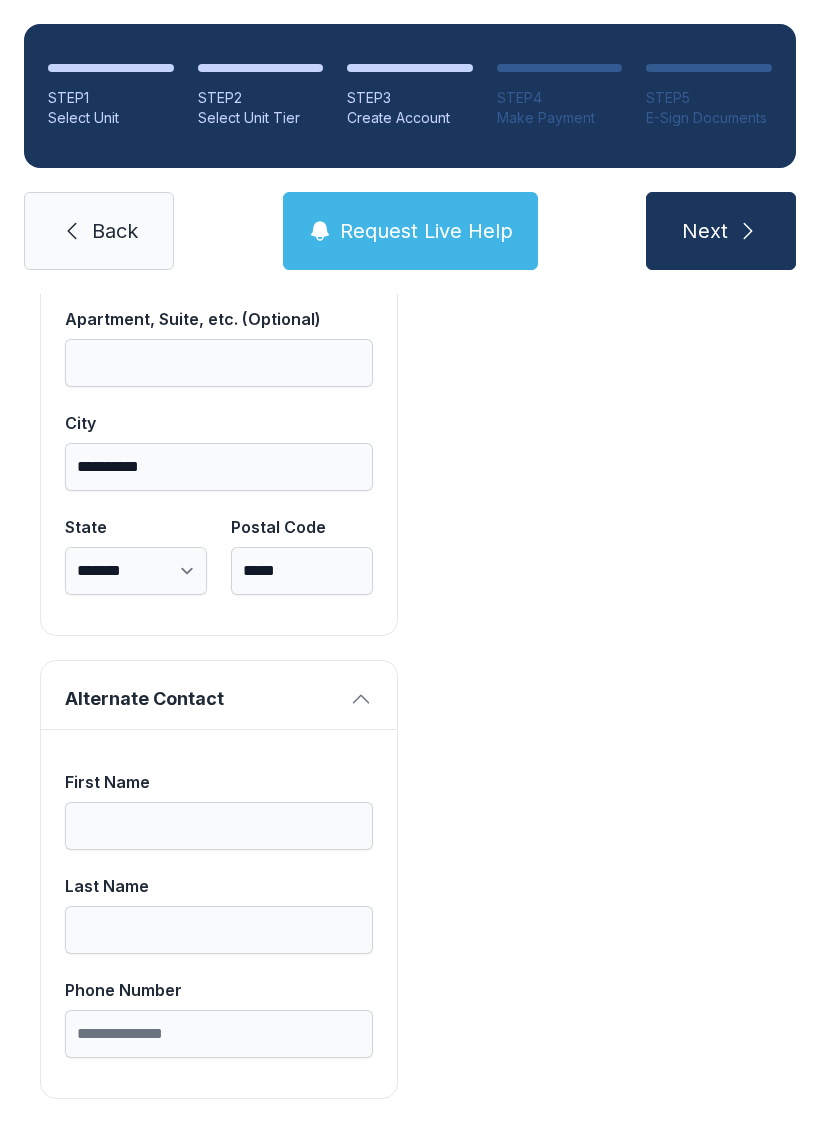 scroll, scrollTop: 1713, scrollLeft: 0, axis: vertical 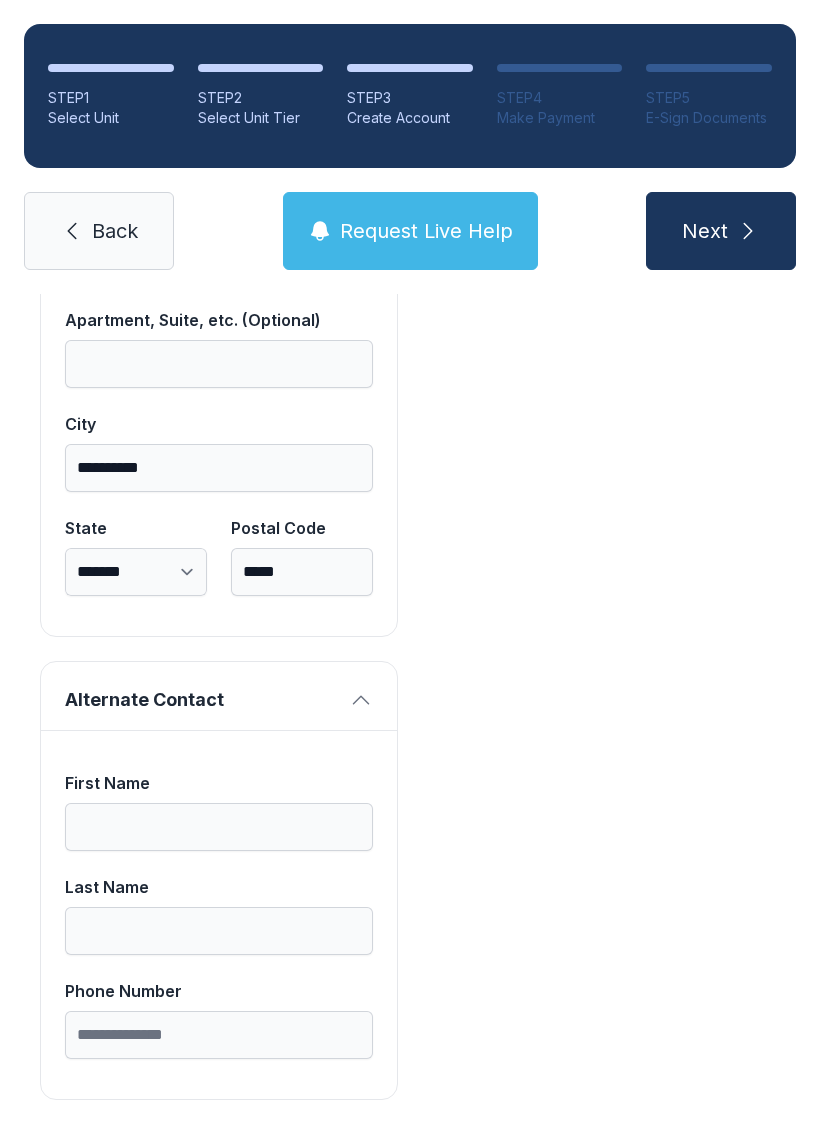 type on "**********" 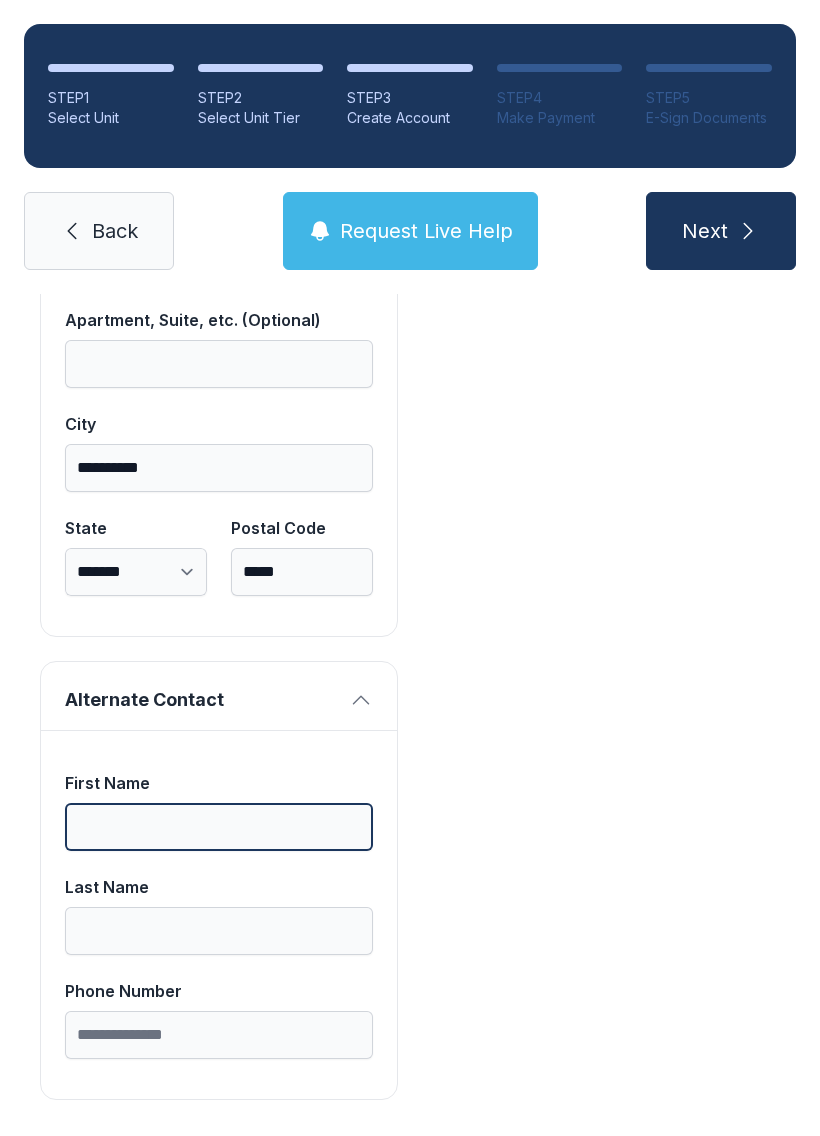 click on "First Name" at bounding box center (219, 827) 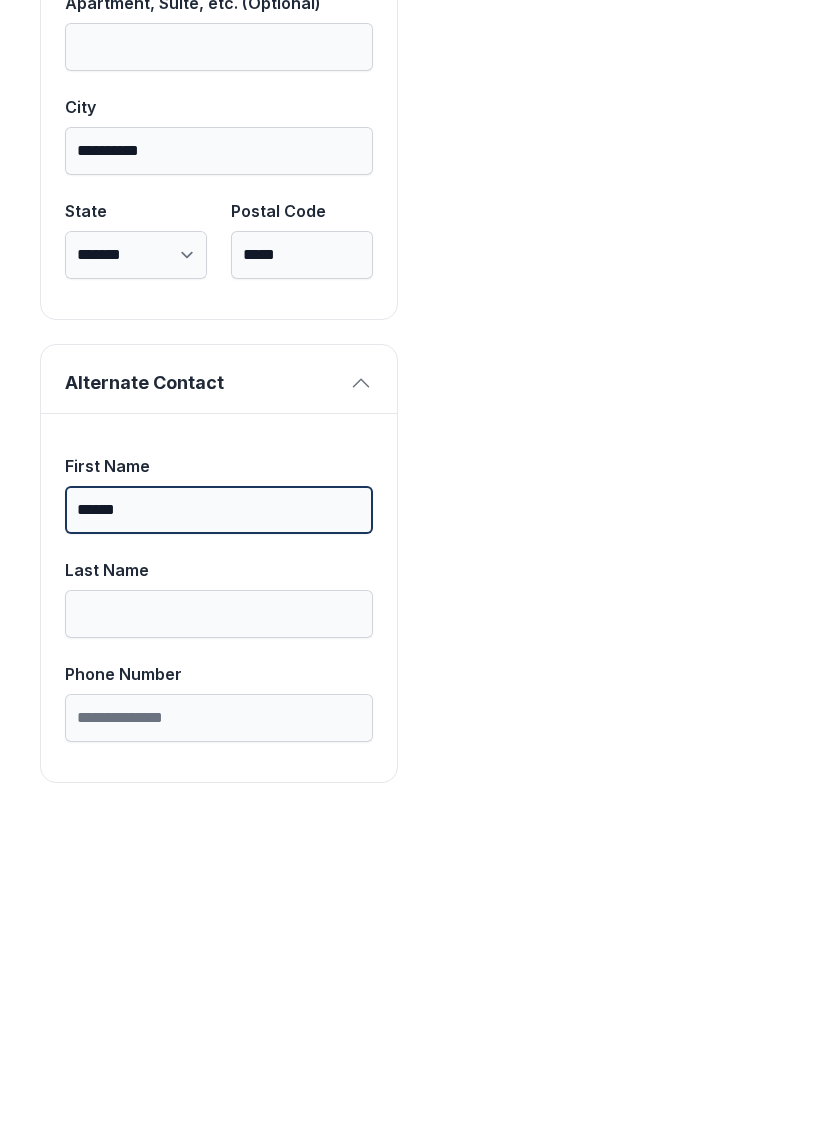type on "******" 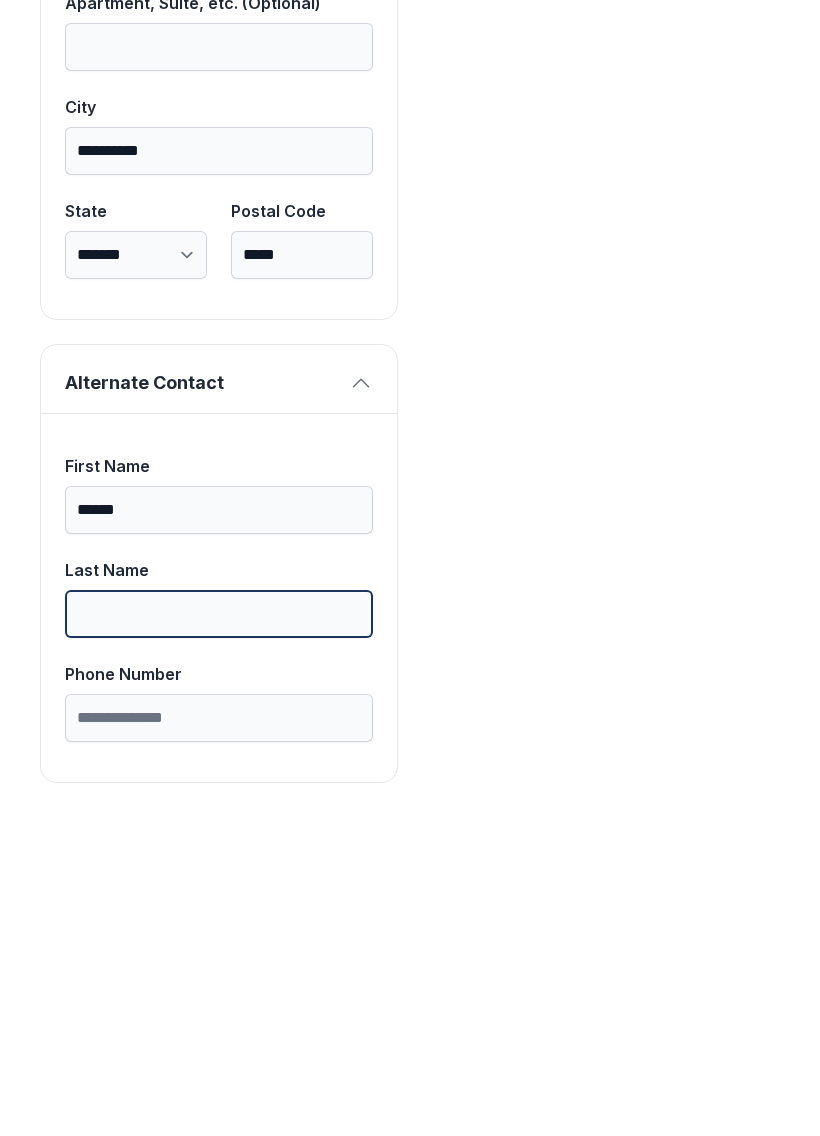click on "Last Name" at bounding box center (219, 931) 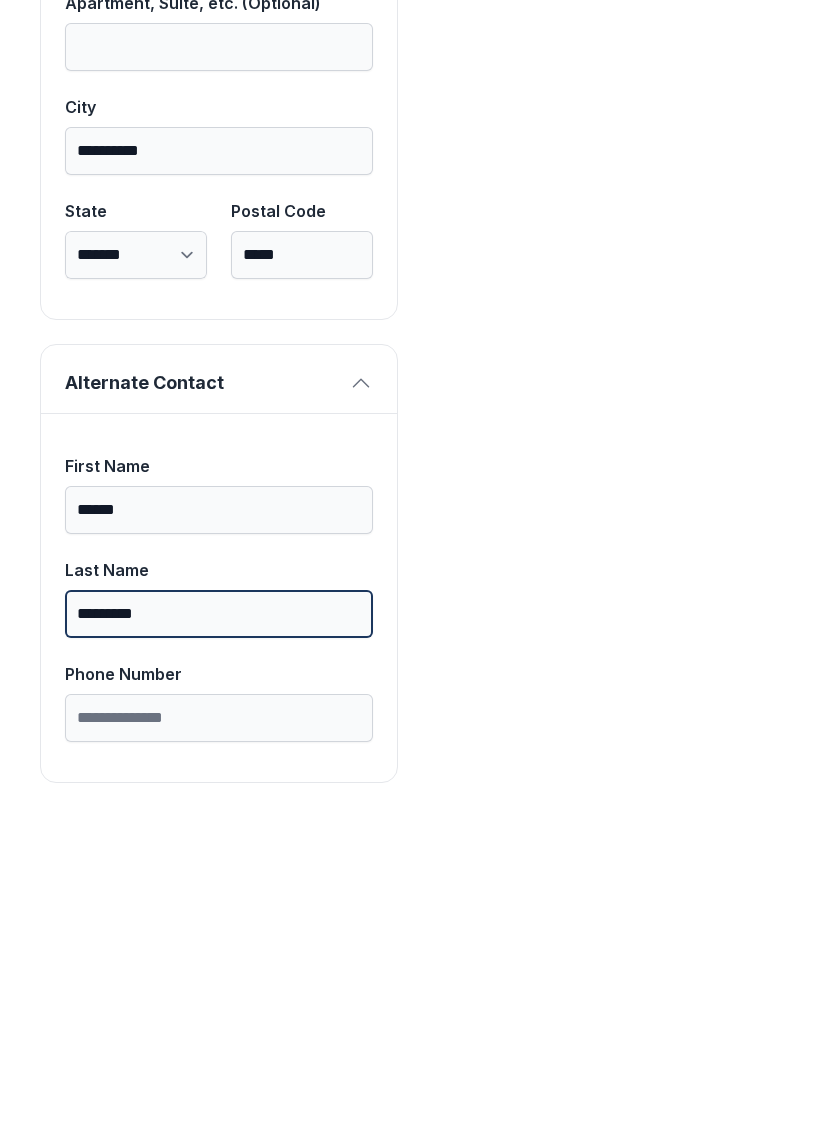 type on "*********" 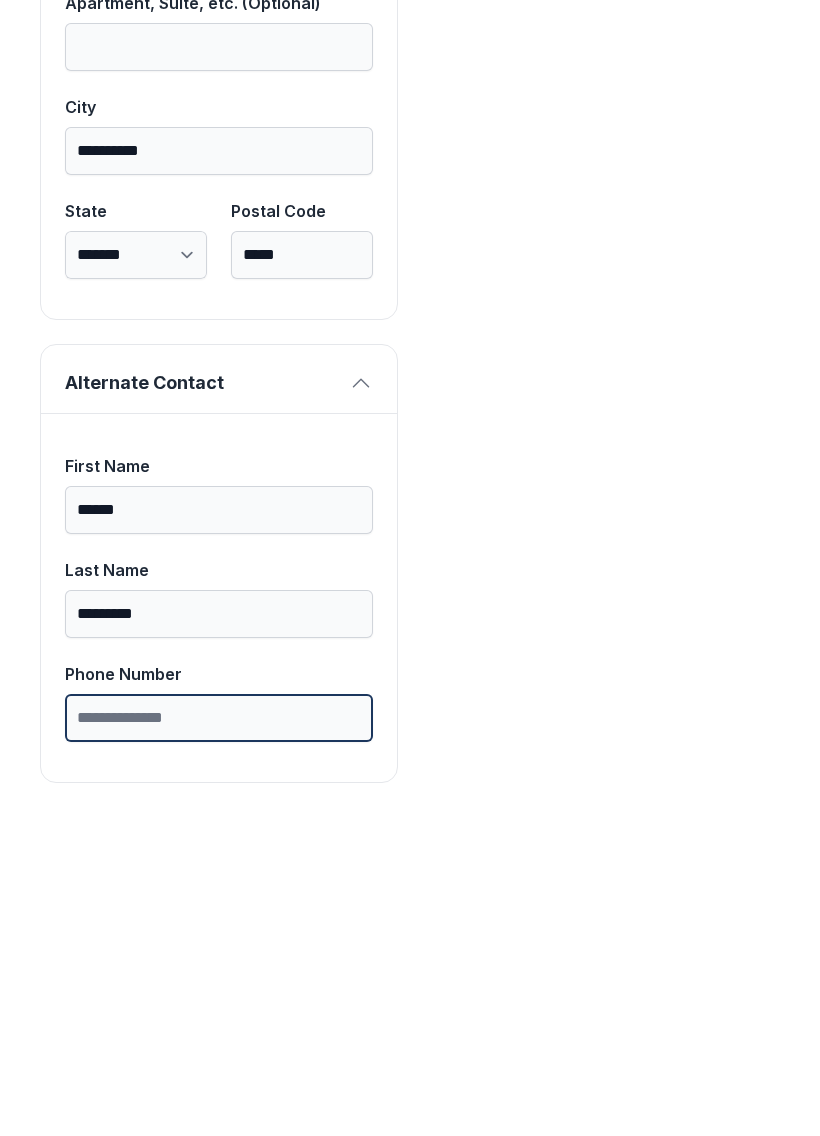 click on "Phone Number" at bounding box center [219, 1035] 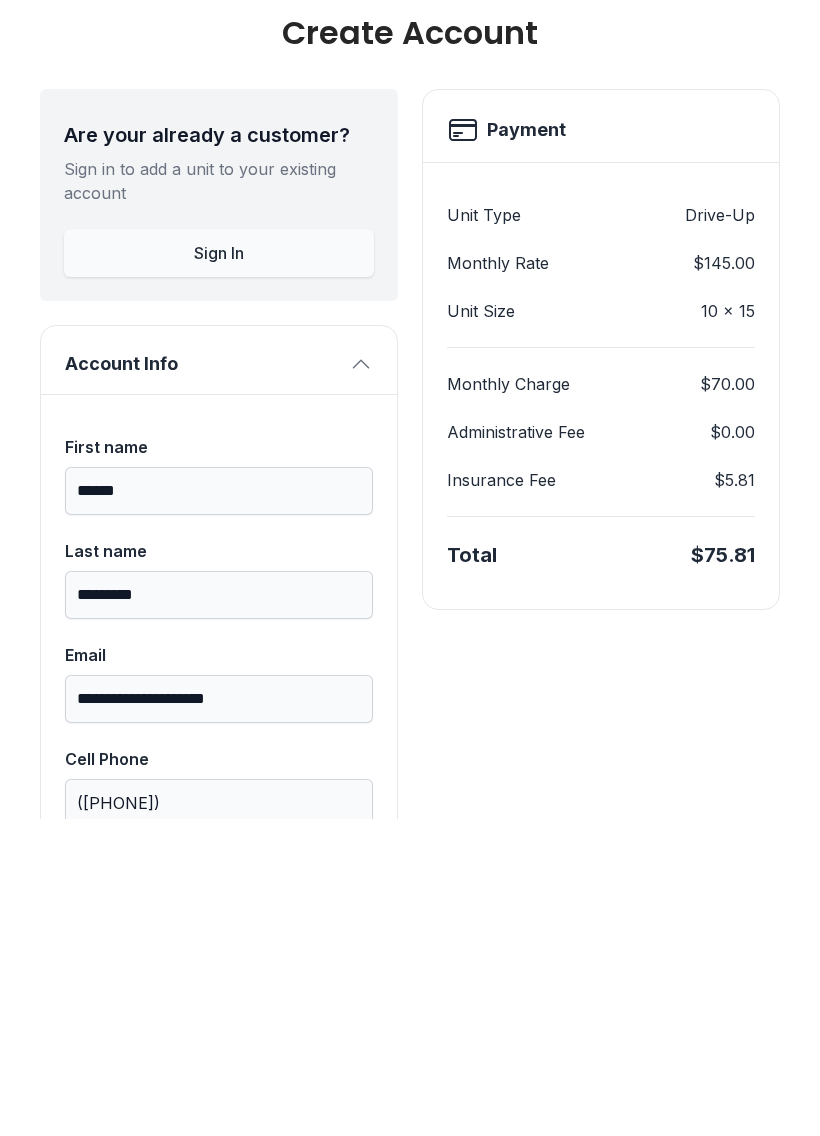scroll, scrollTop: 0, scrollLeft: 0, axis: both 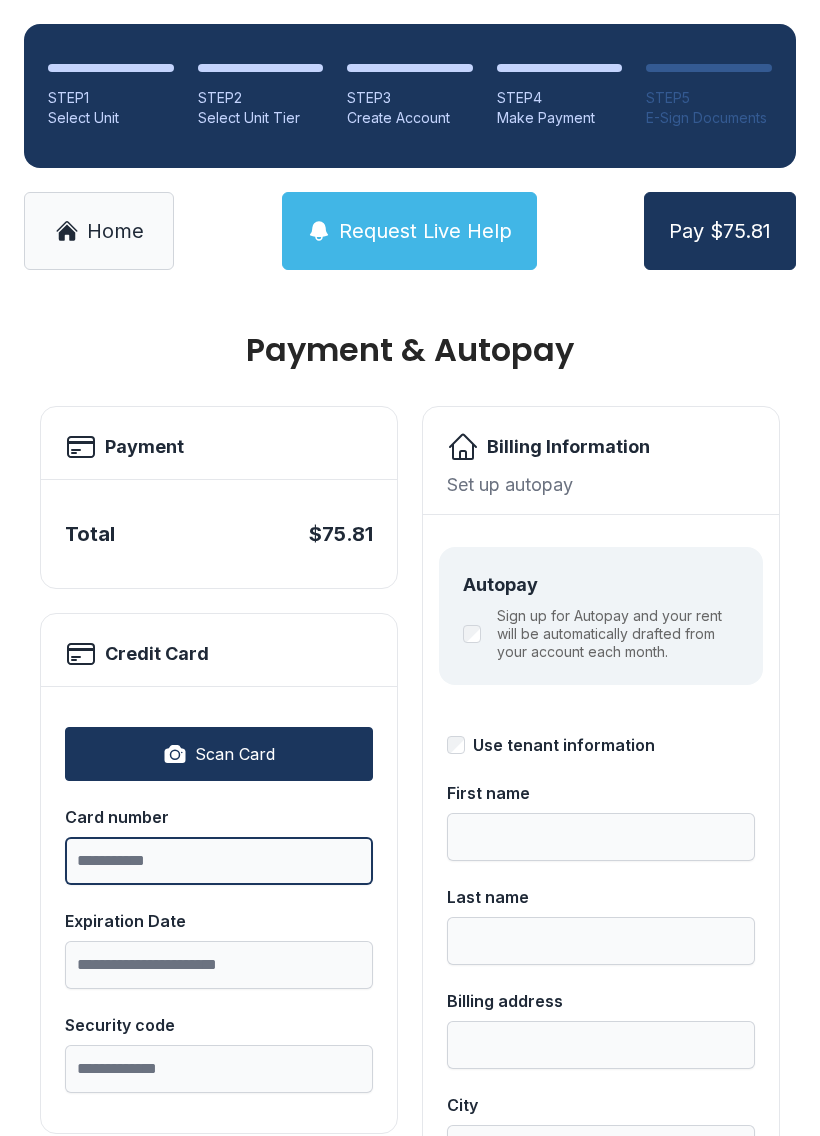 click on "Card number" at bounding box center (219, 861) 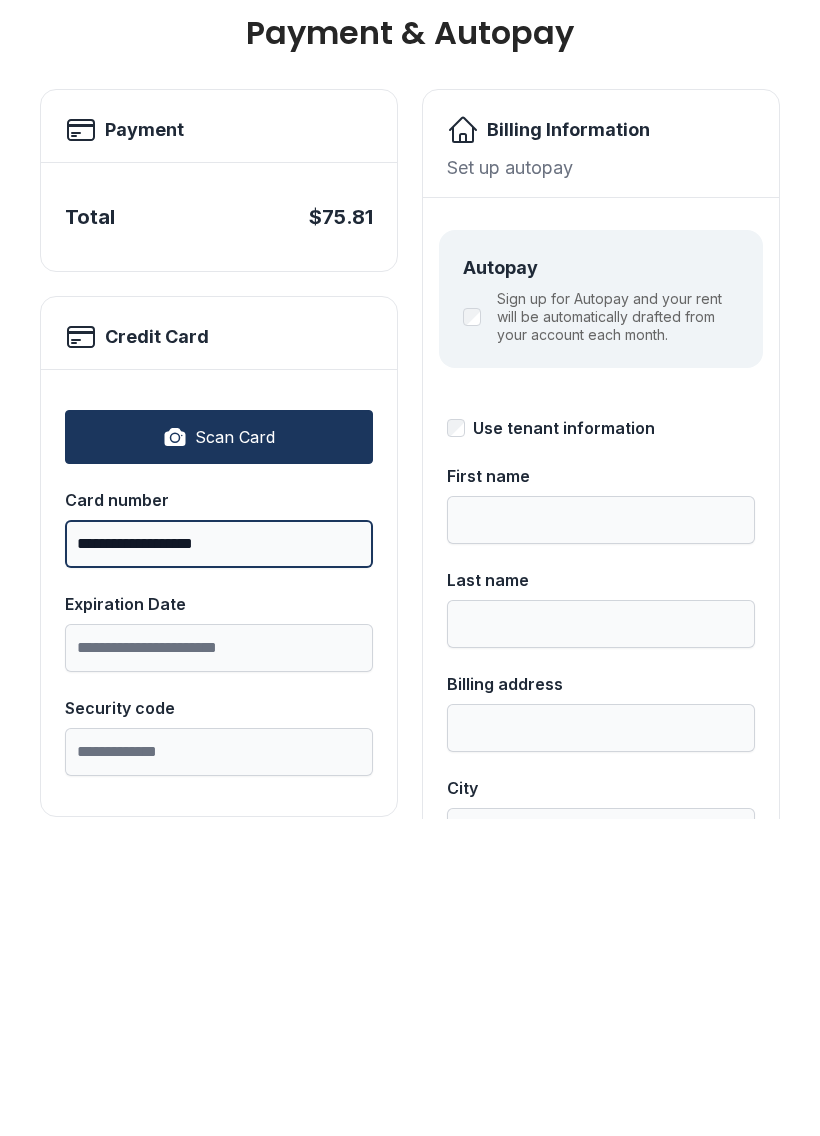 type on "**********" 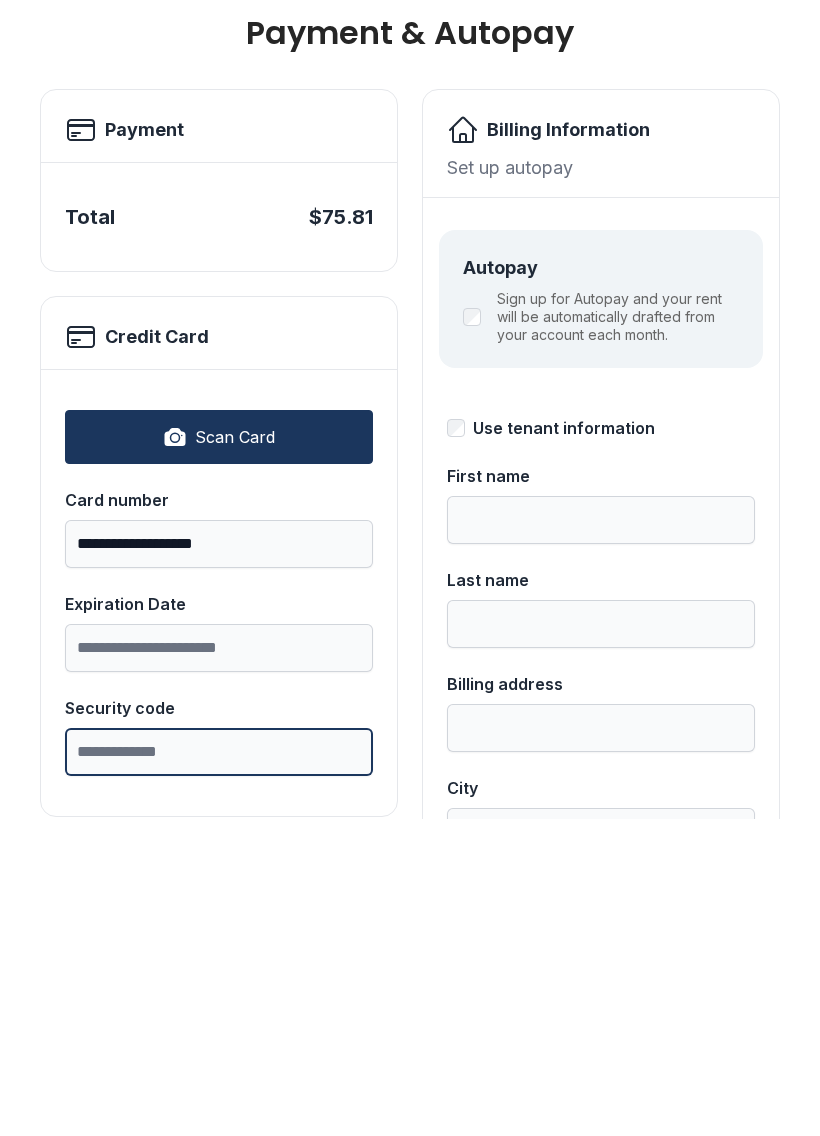 click on "Security code" at bounding box center [219, 1069] 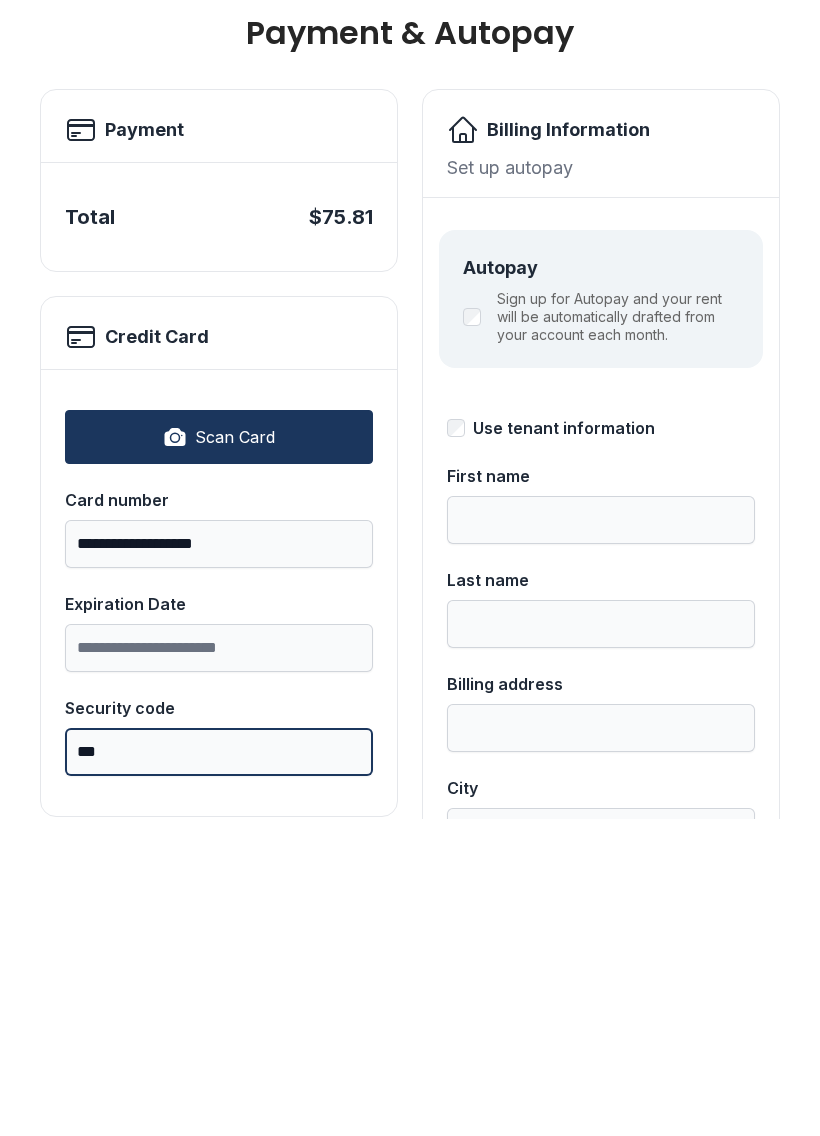 type on "***" 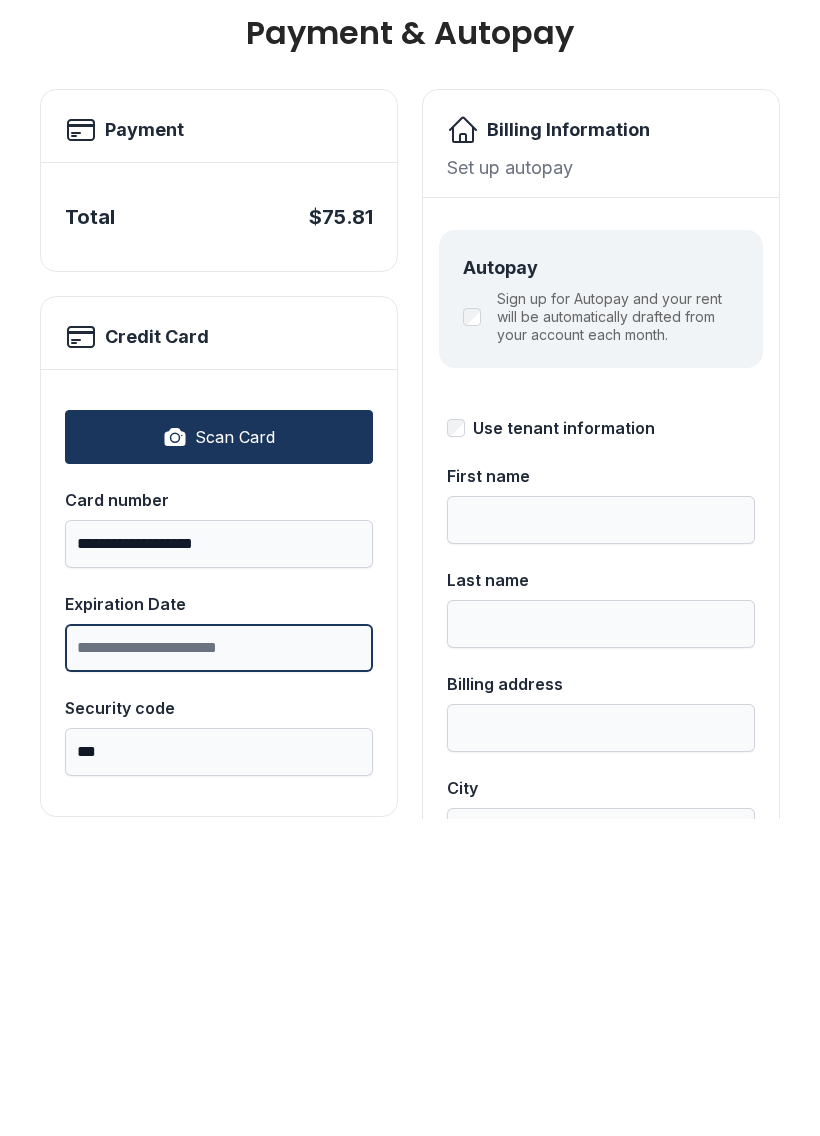 click on "Expiration Date" at bounding box center [219, 965] 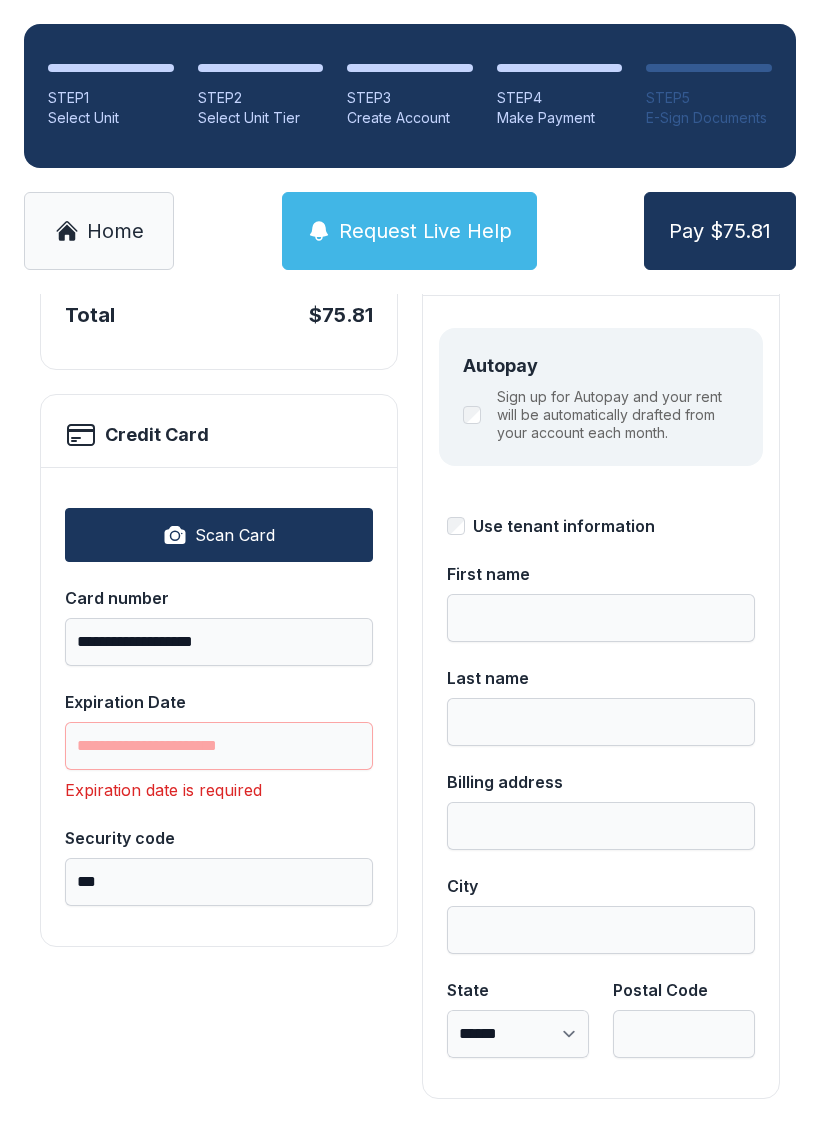scroll, scrollTop: 218, scrollLeft: 0, axis: vertical 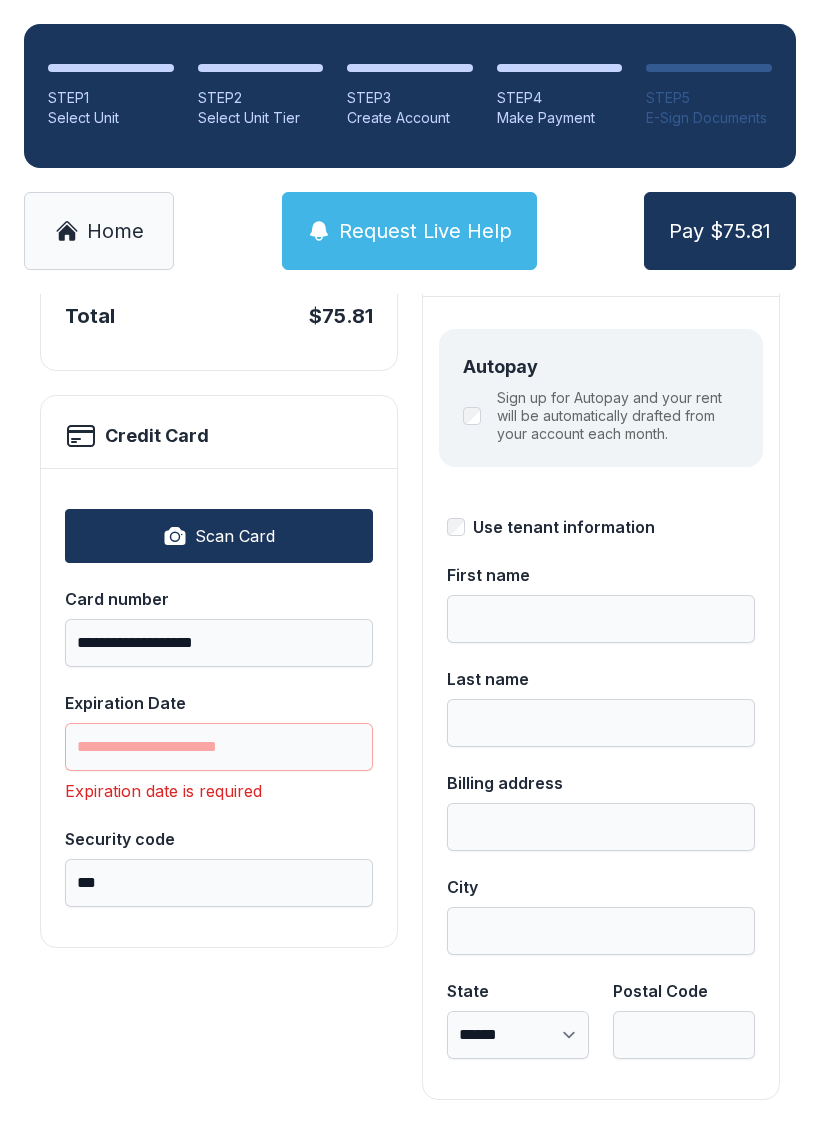 click on "Sign up for Autopay and your rent will be automatically drafted from your account each month." at bounding box center (601, 416) 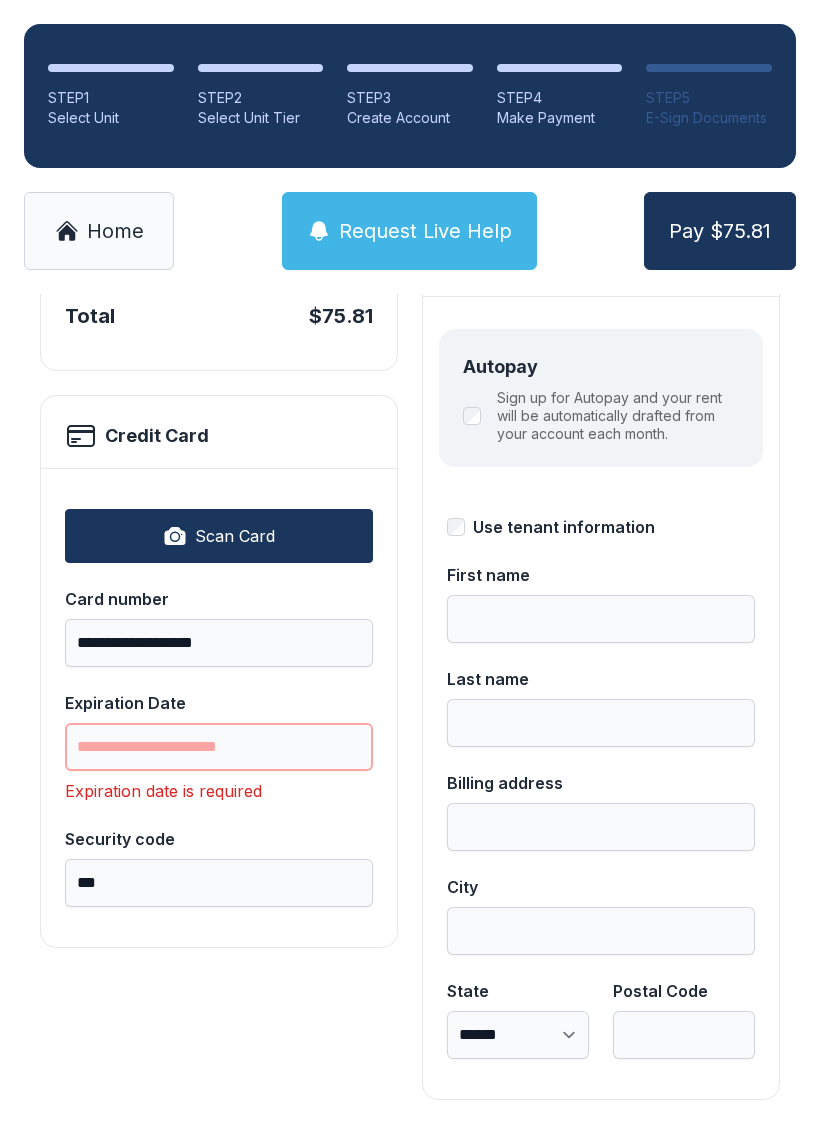 click on "Expiration Date" at bounding box center (219, 747) 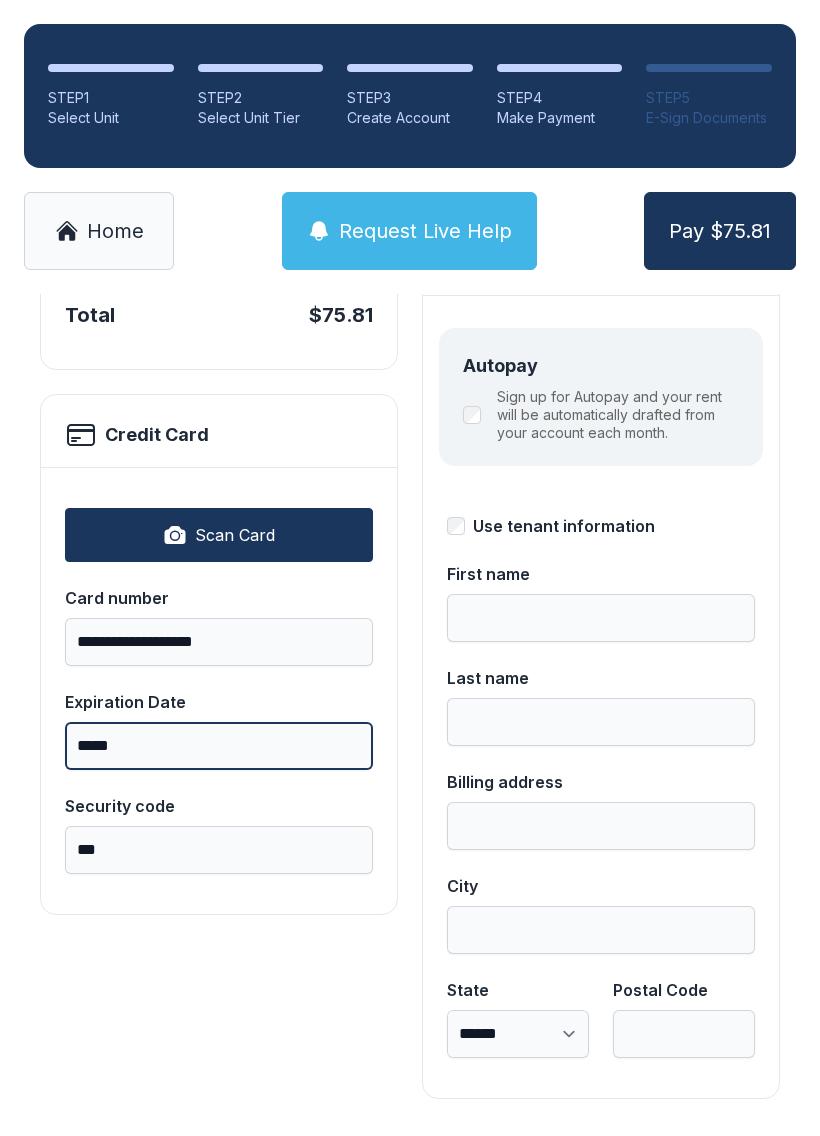 scroll, scrollTop: 218, scrollLeft: 0, axis: vertical 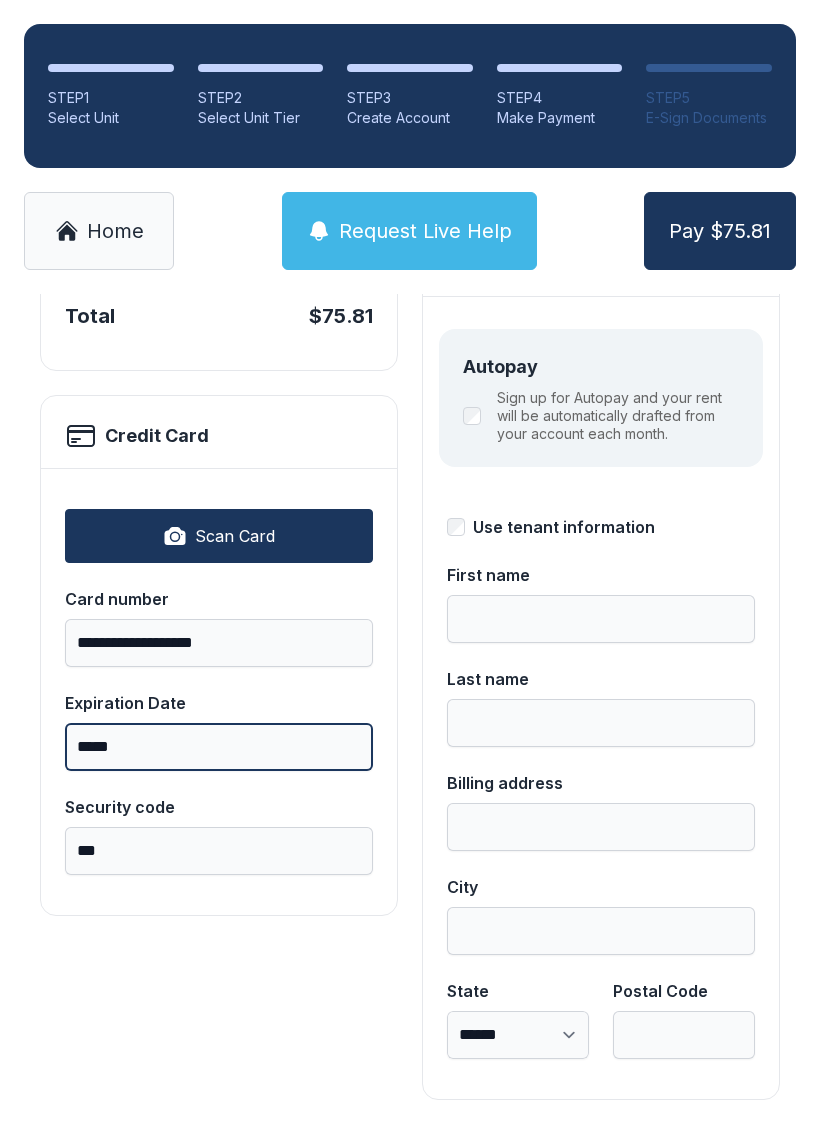 type on "*****" 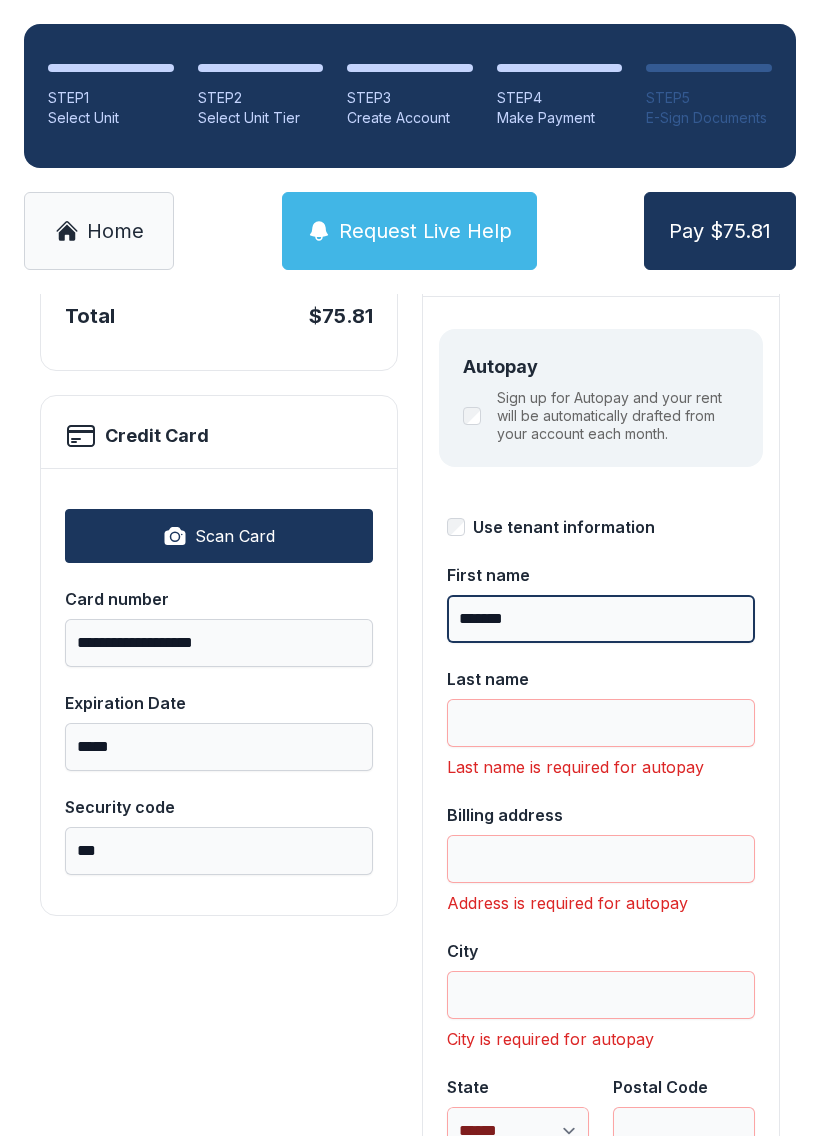 type on "*******" 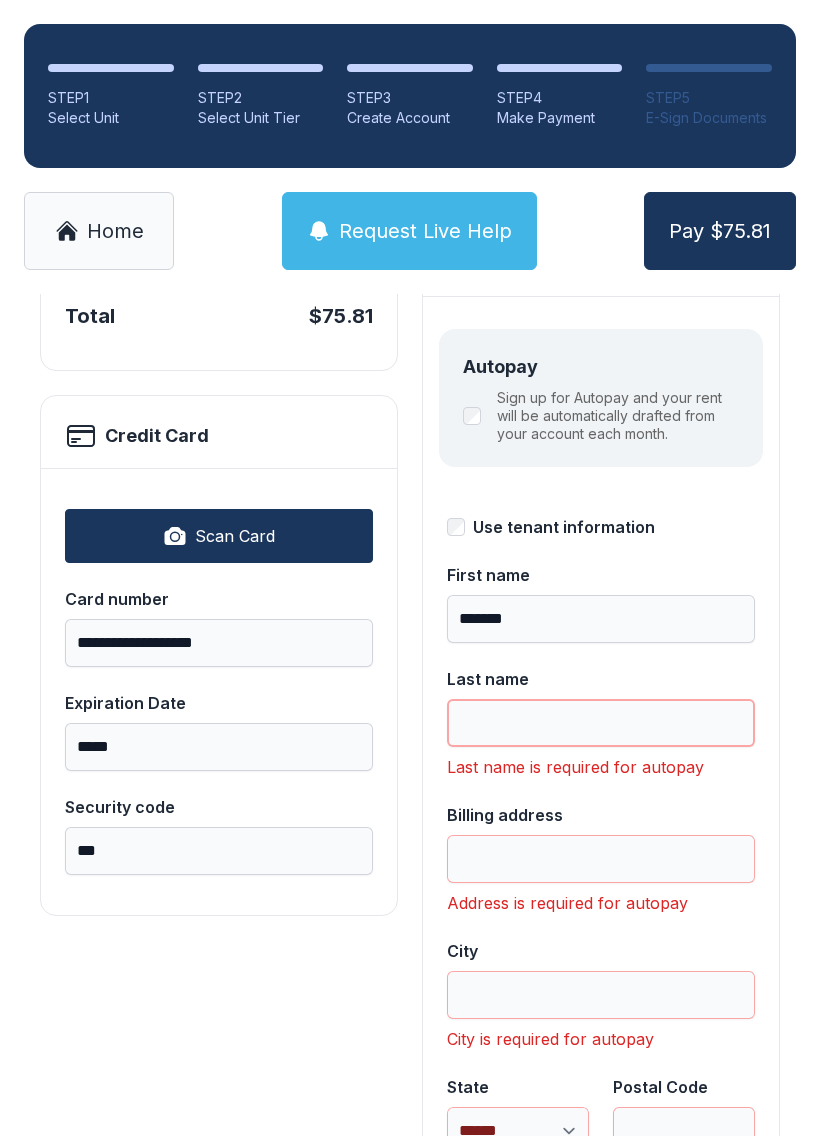 click on "Last name" at bounding box center (601, 723) 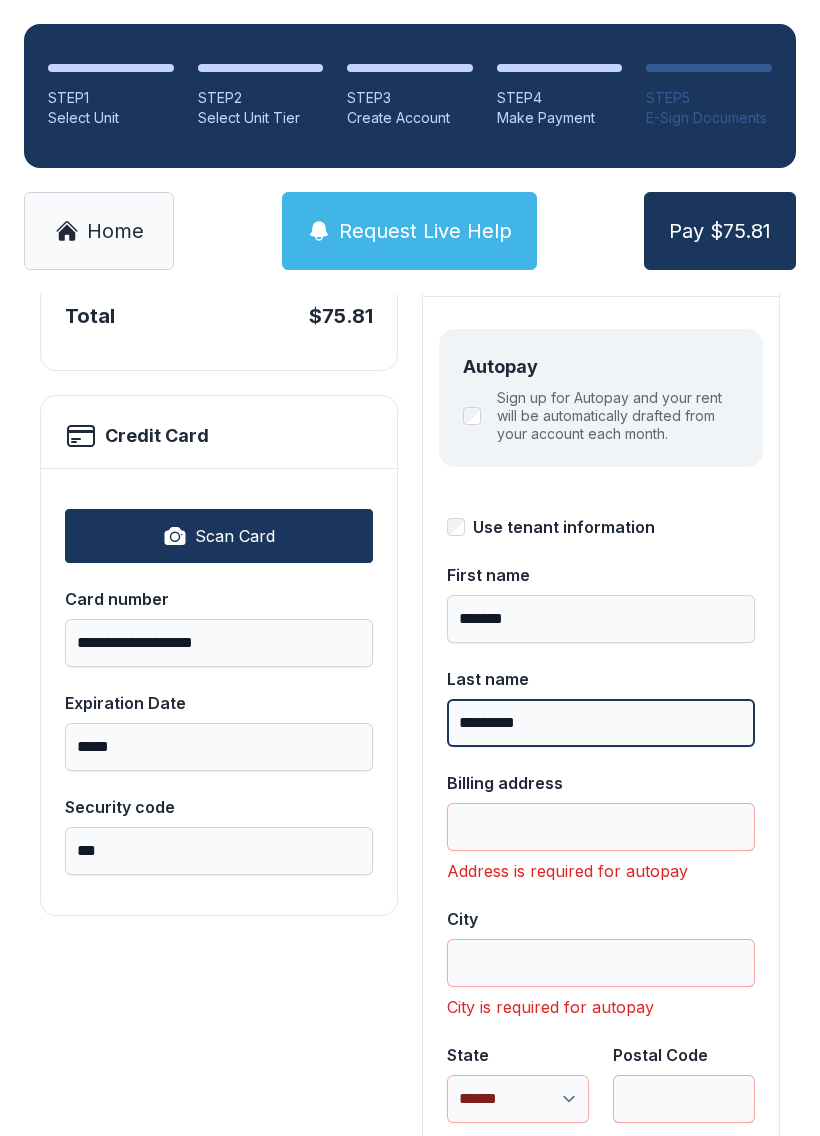 type on "*********" 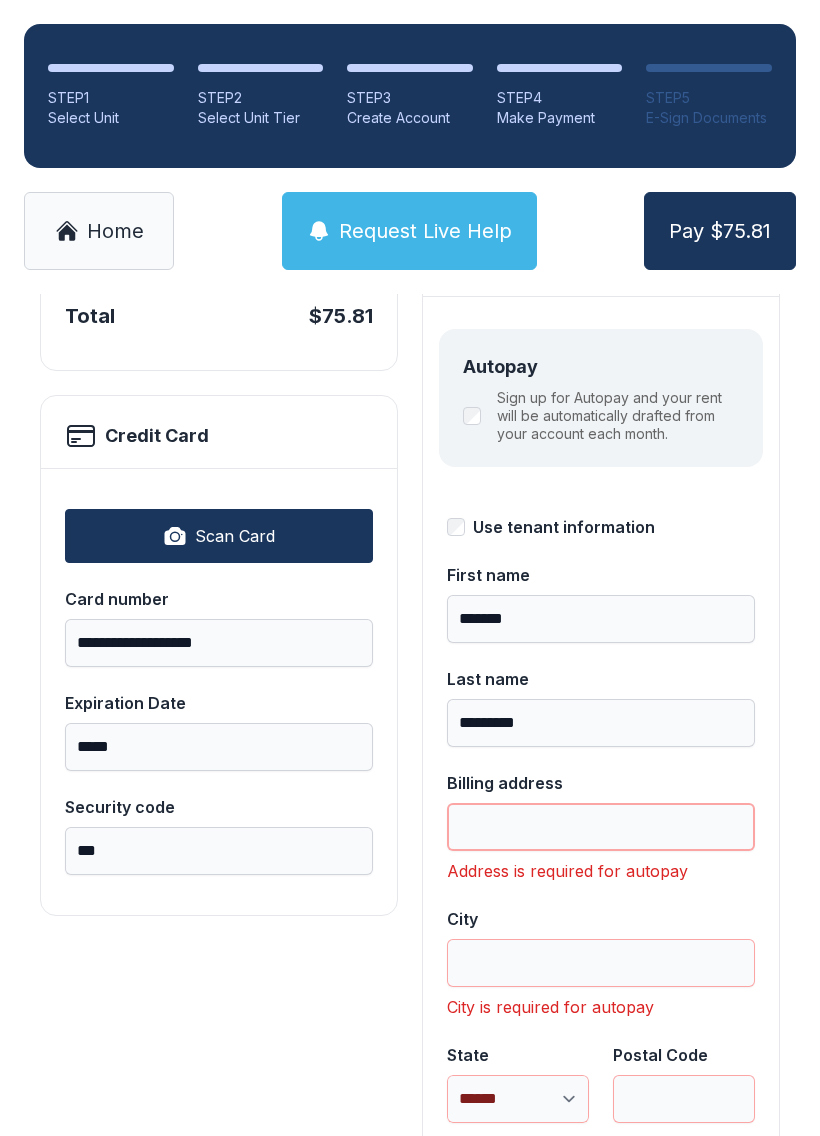 click on "Billing address" at bounding box center (601, 827) 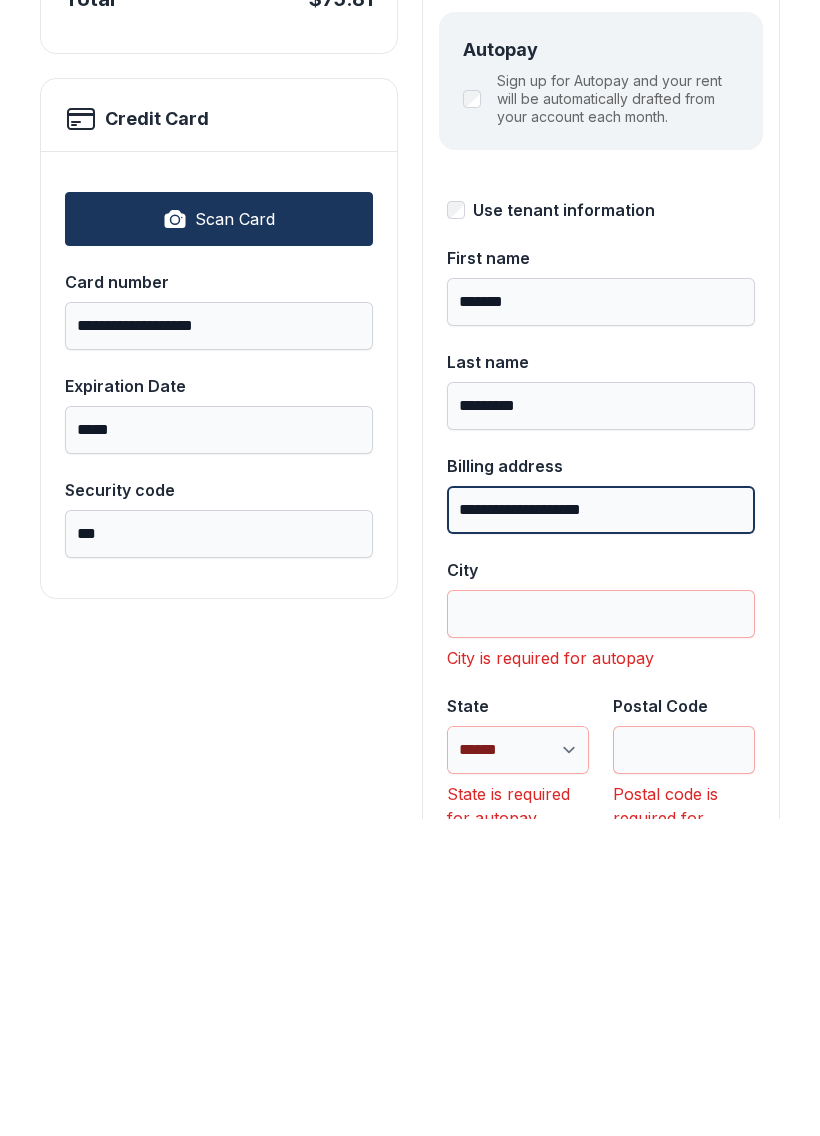 type on "**********" 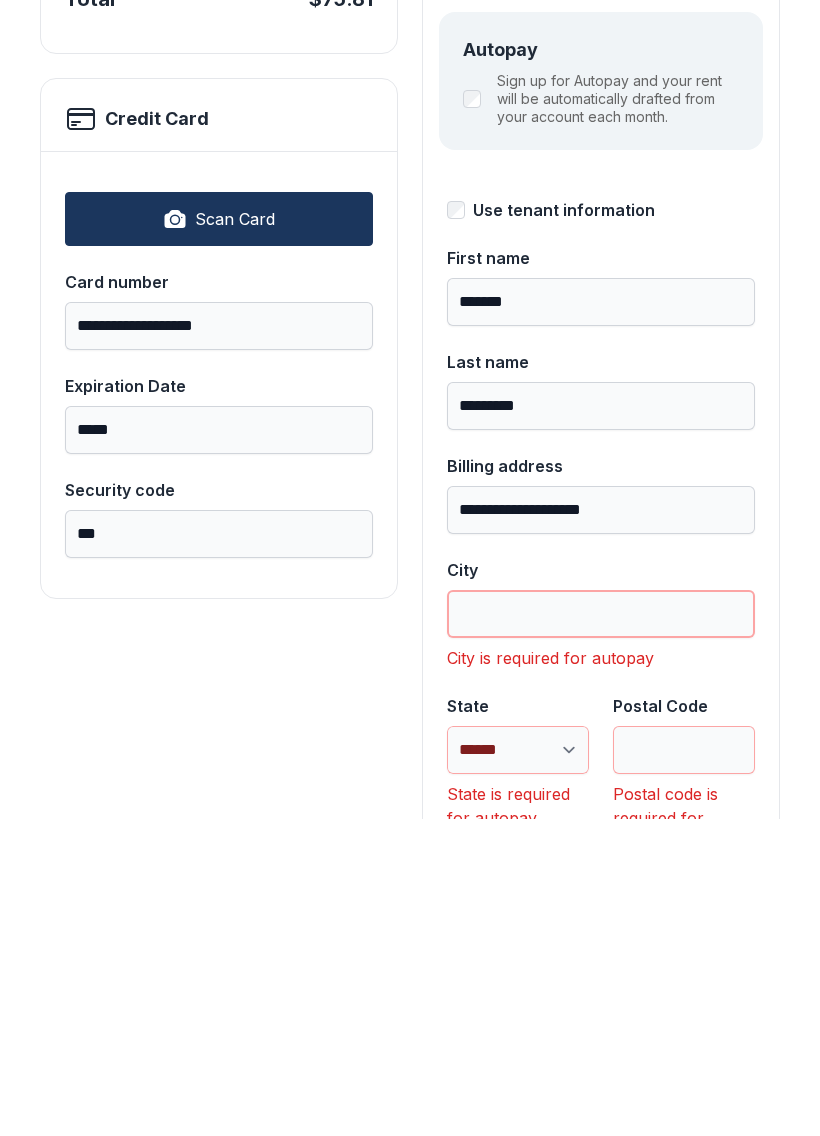 click on "City" at bounding box center (601, 931) 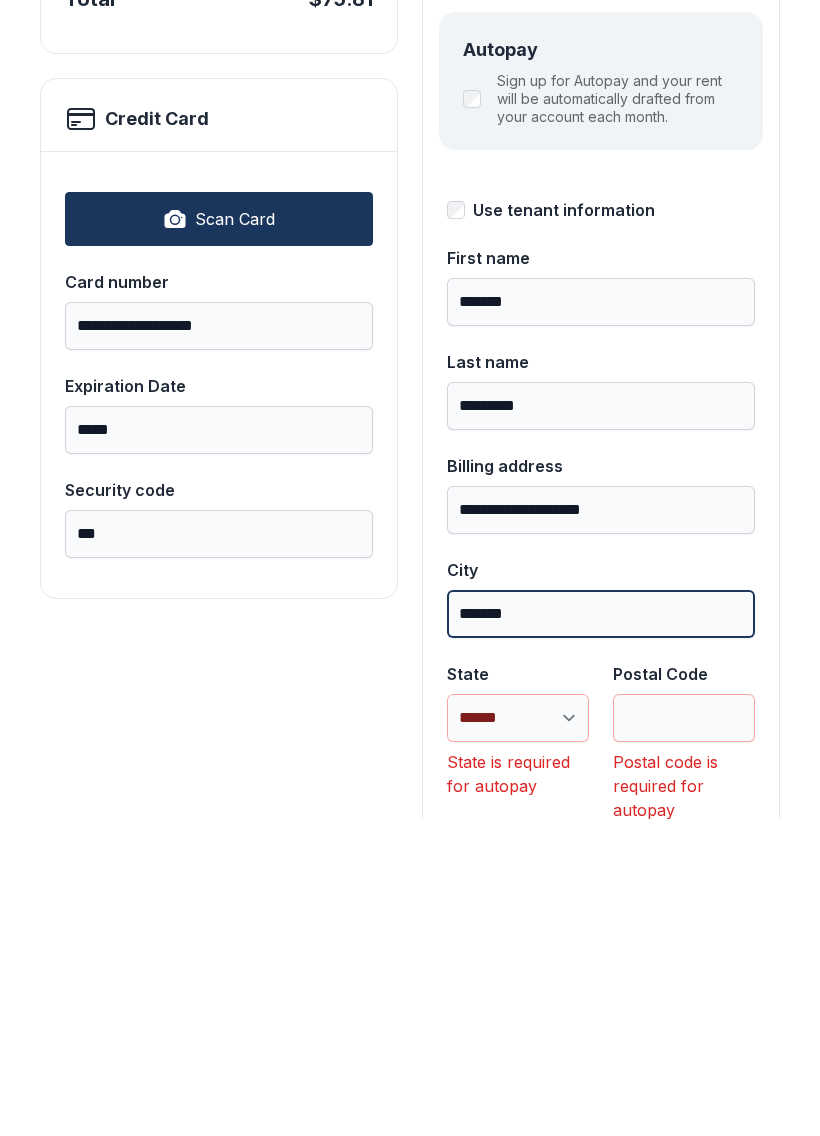 type on "*******" 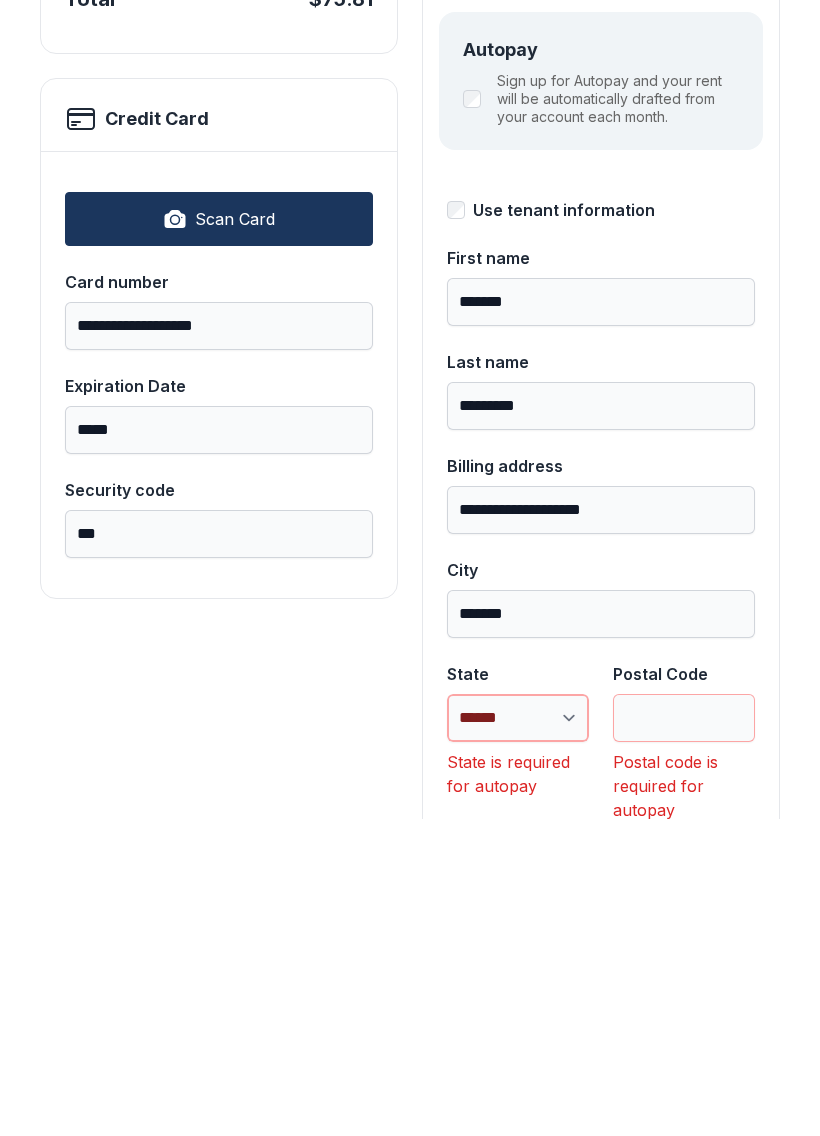 click on "**********" at bounding box center (518, 1035) 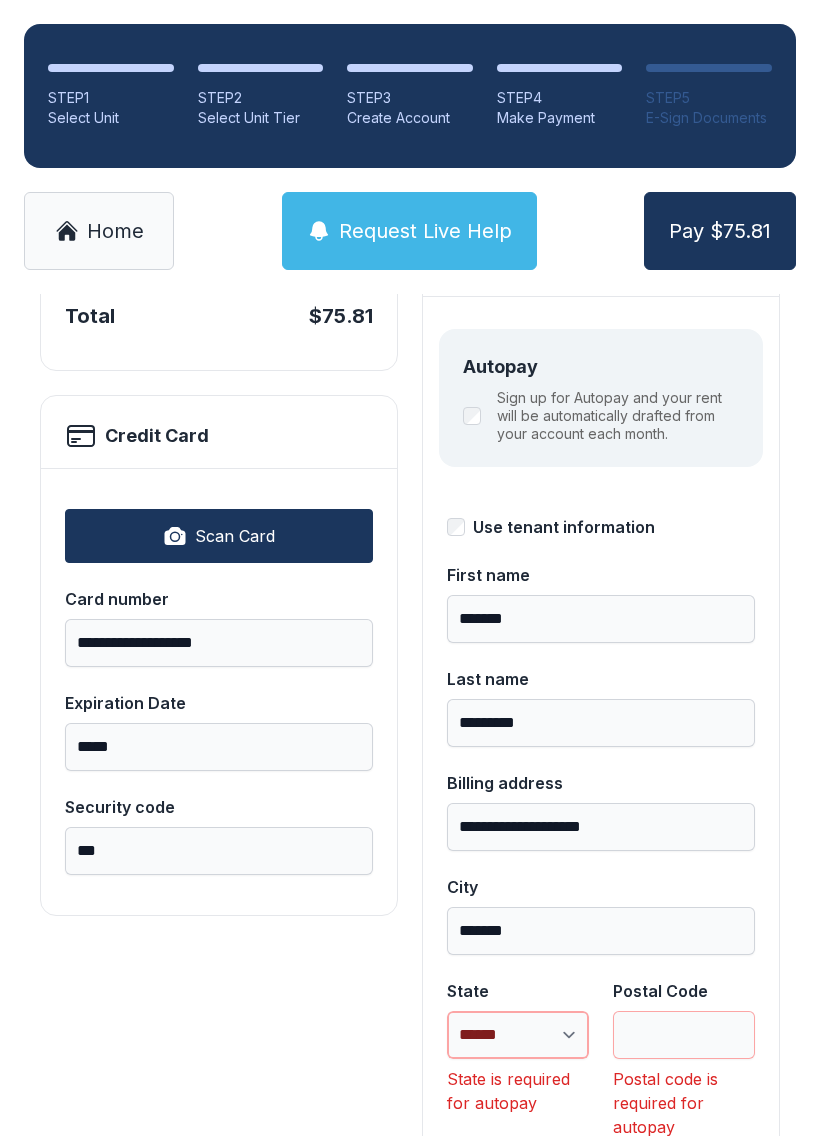 select on "**" 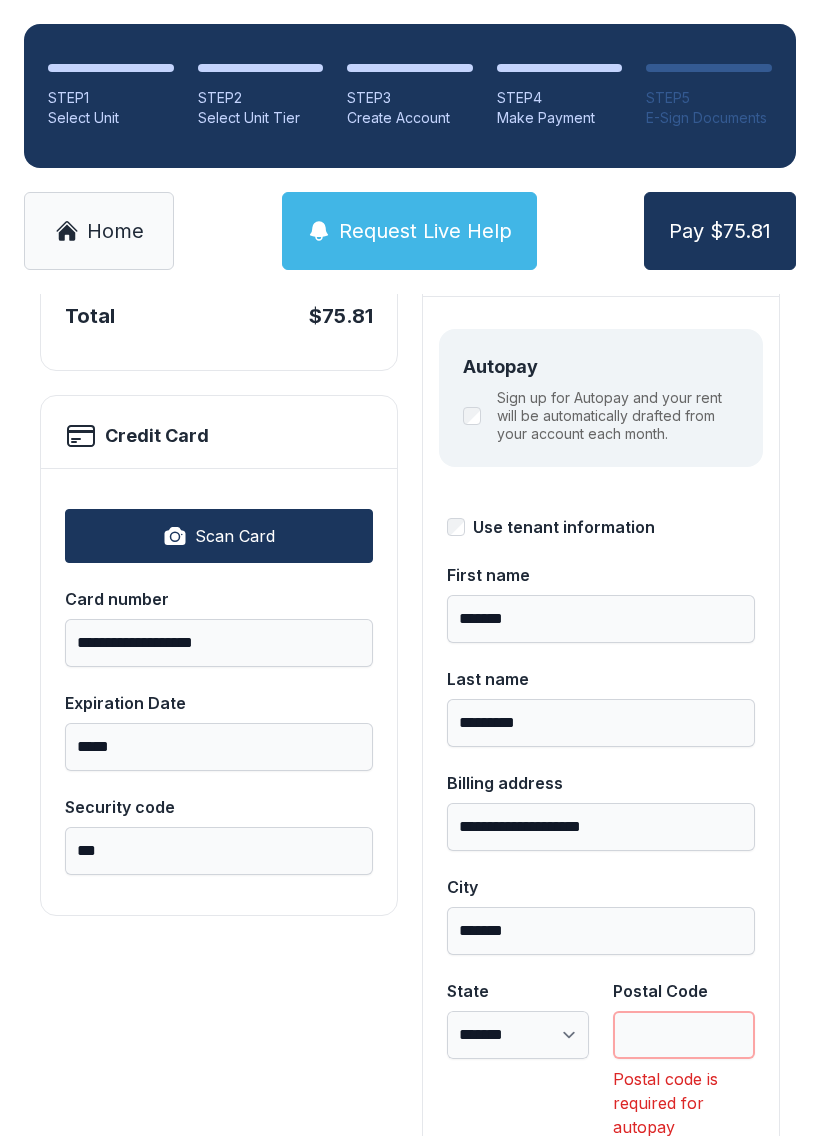 click on "Postal Code" at bounding box center (684, 1035) 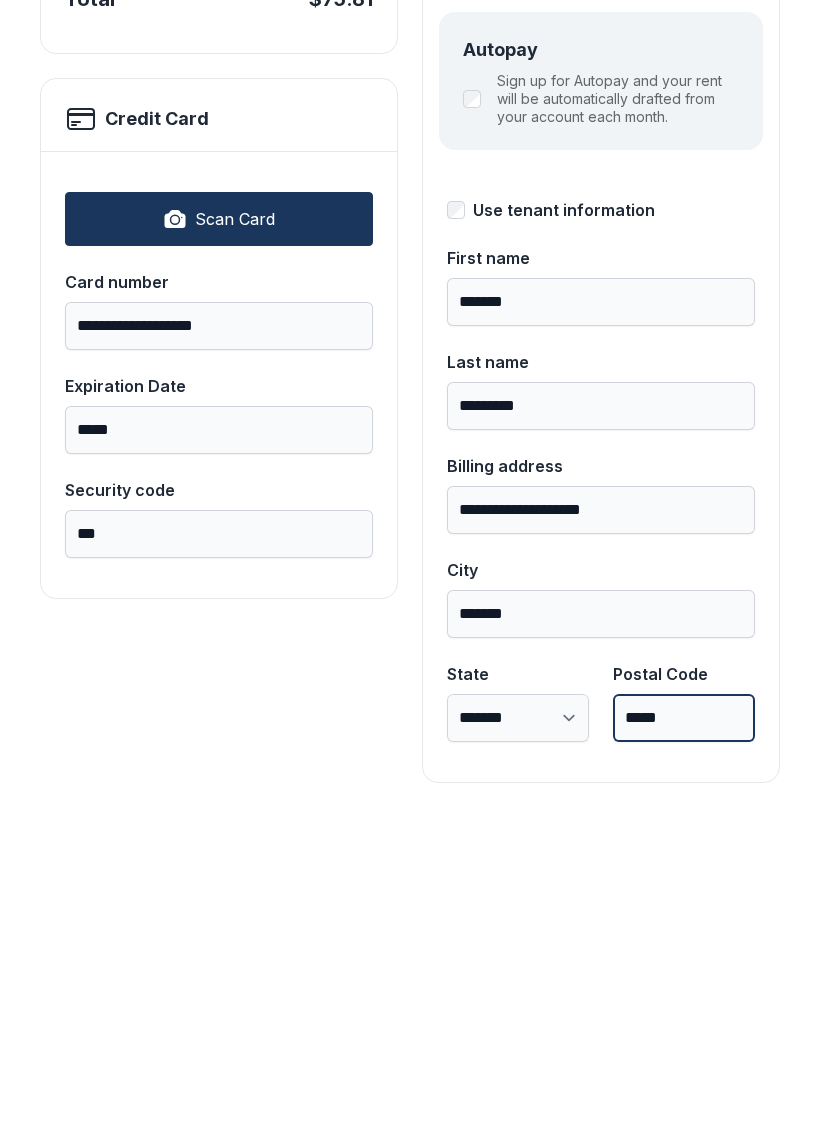 type on "*****" 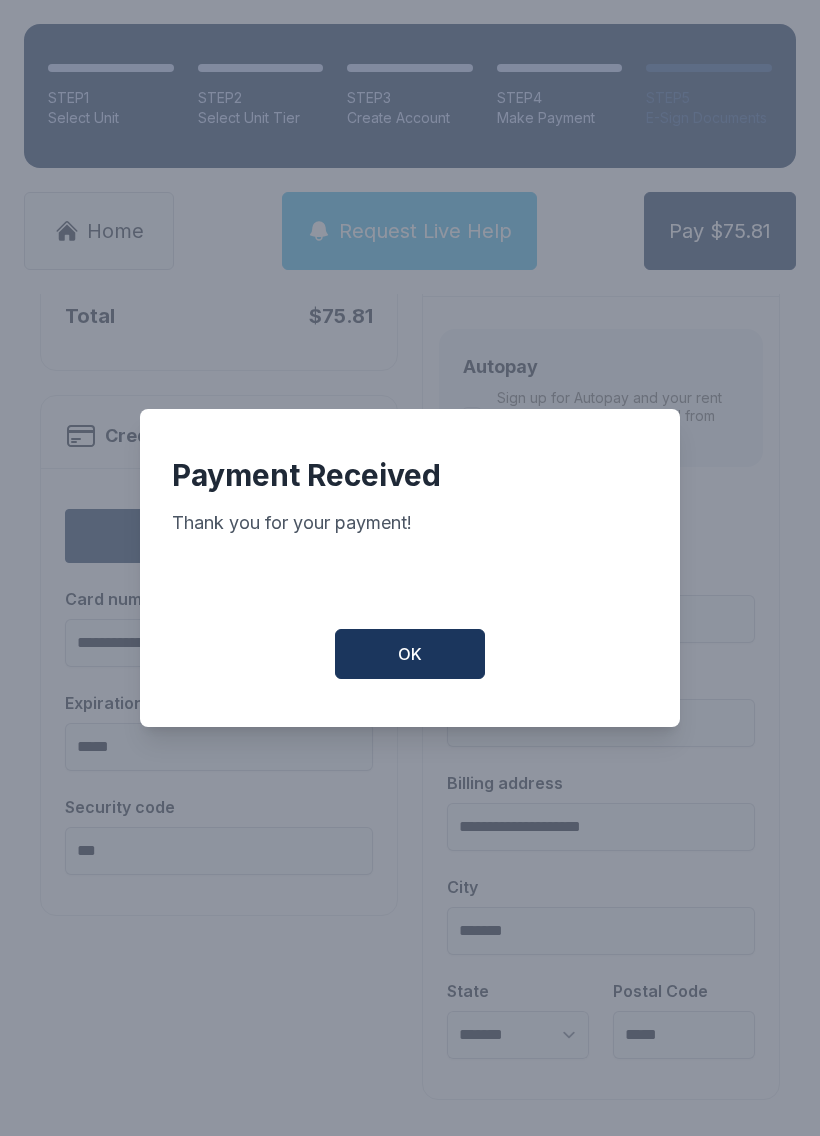 click on "OK" at bounding box center (410, 654) 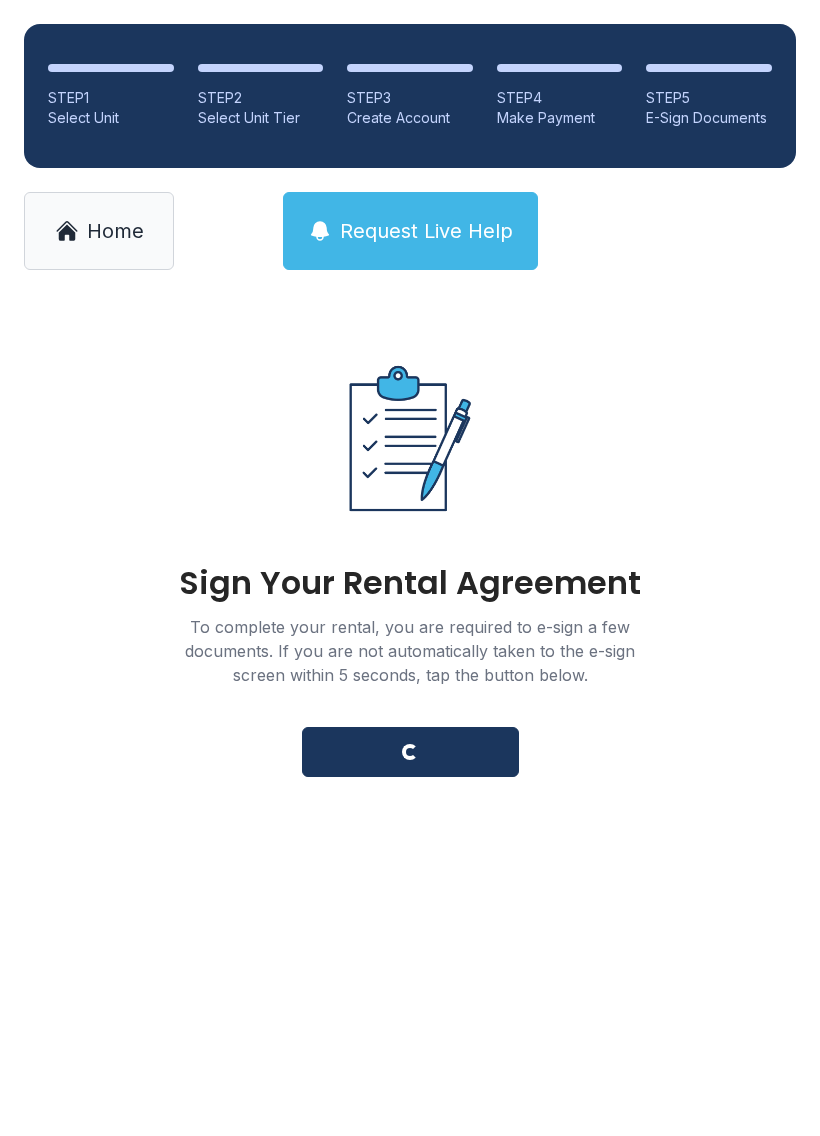 scroll, scrollTop: 0, scrollLeft: 0, axis: both 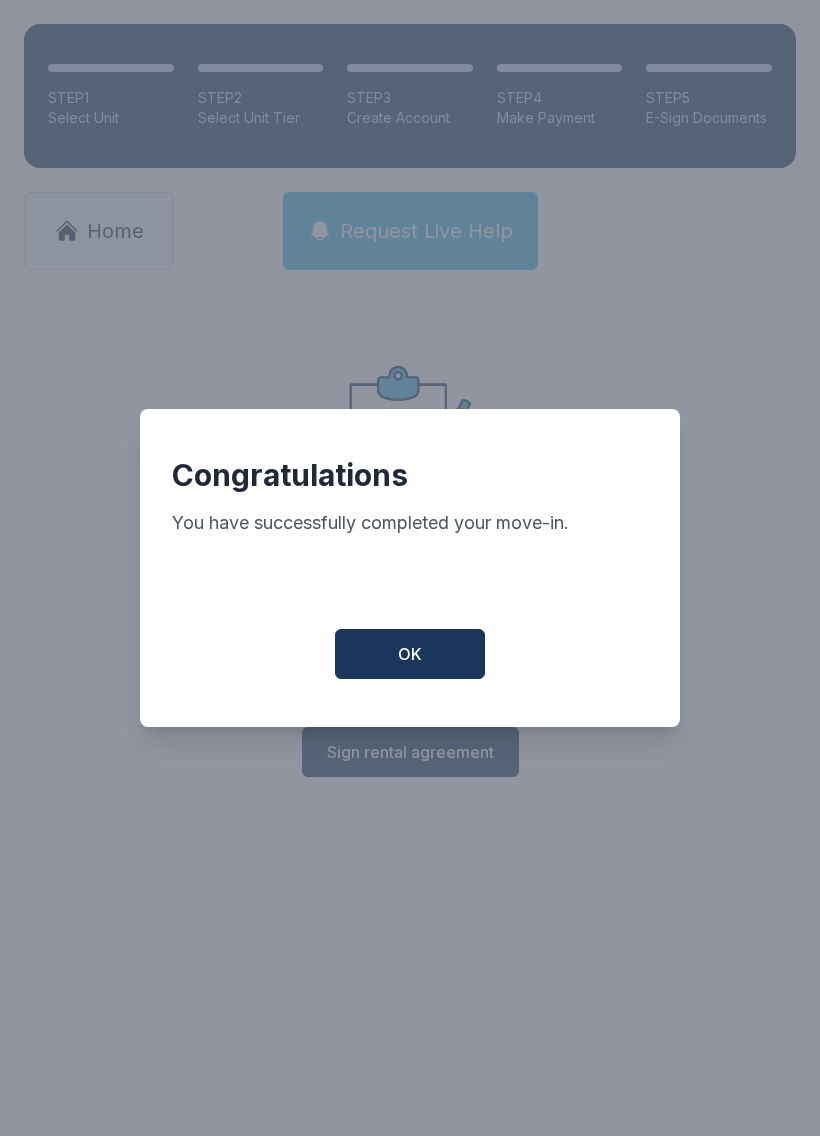 click on "OK" at bounding box center (410, 654) 